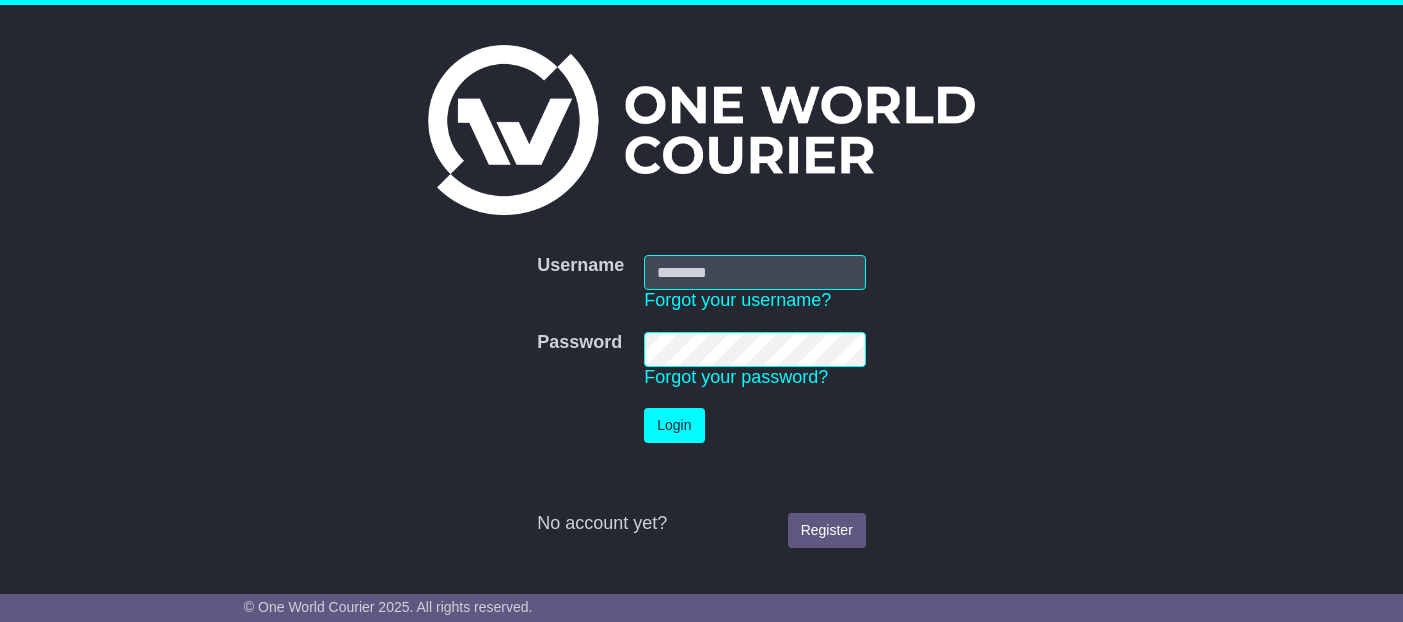 scroll, scrollTop: 0, scrollLeft: 0, axis: both 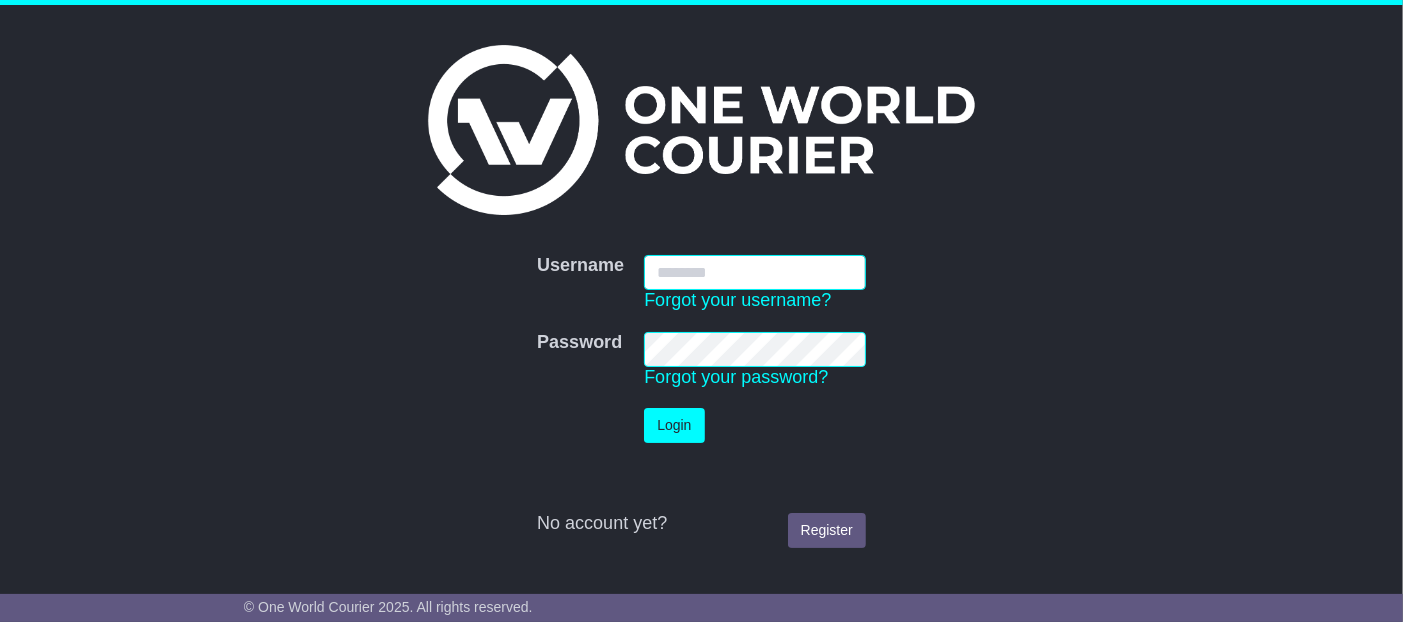 type on "**********" 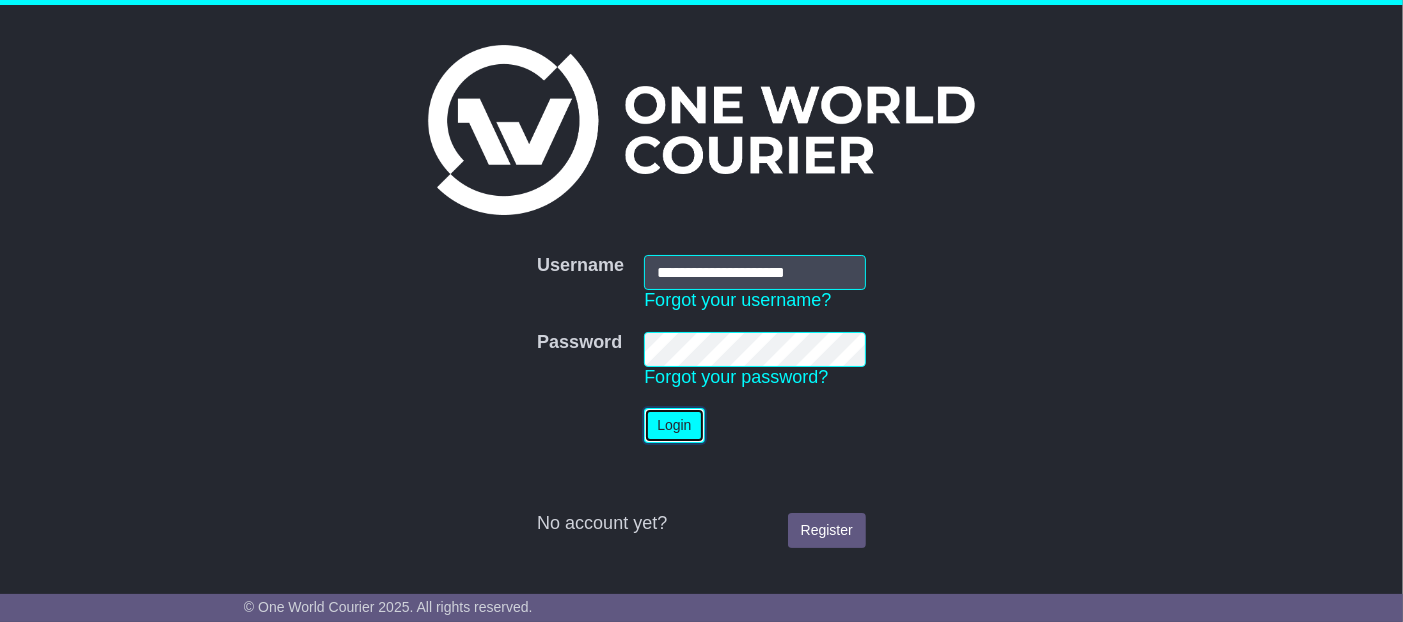 click on "Login" at bounding box center [674, 425] 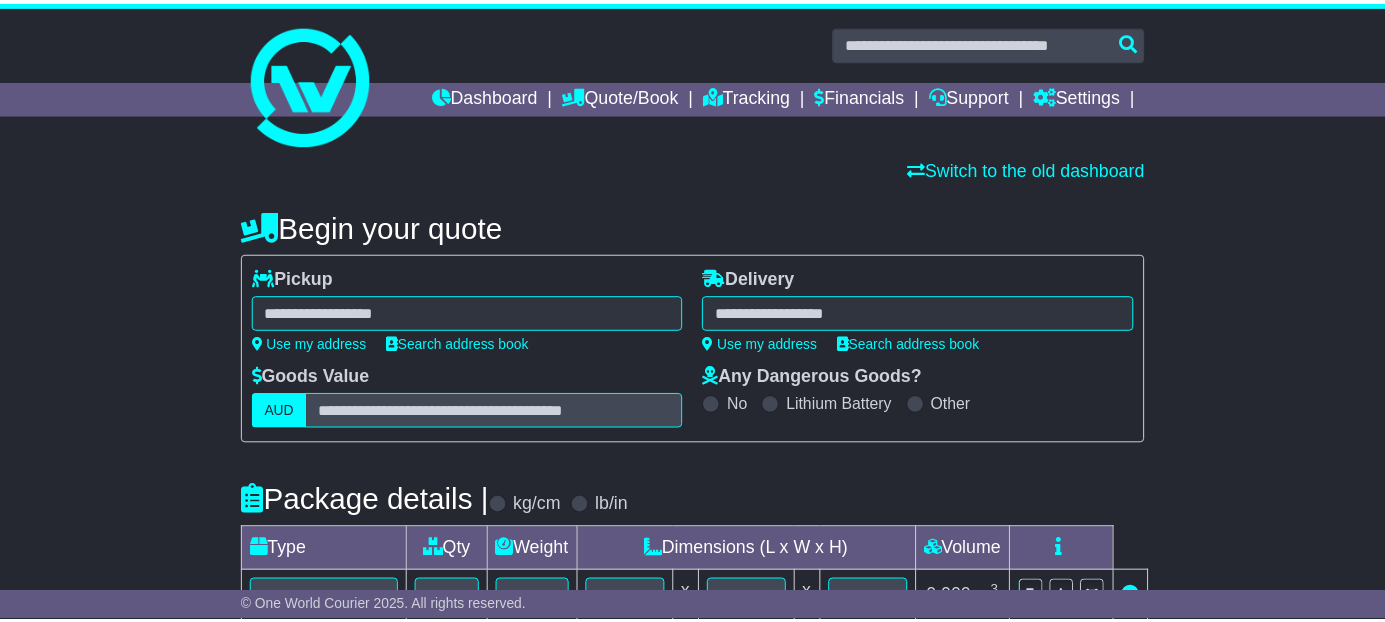 scroll, scrollTop: 0, scrollLeft: 0, axis: both 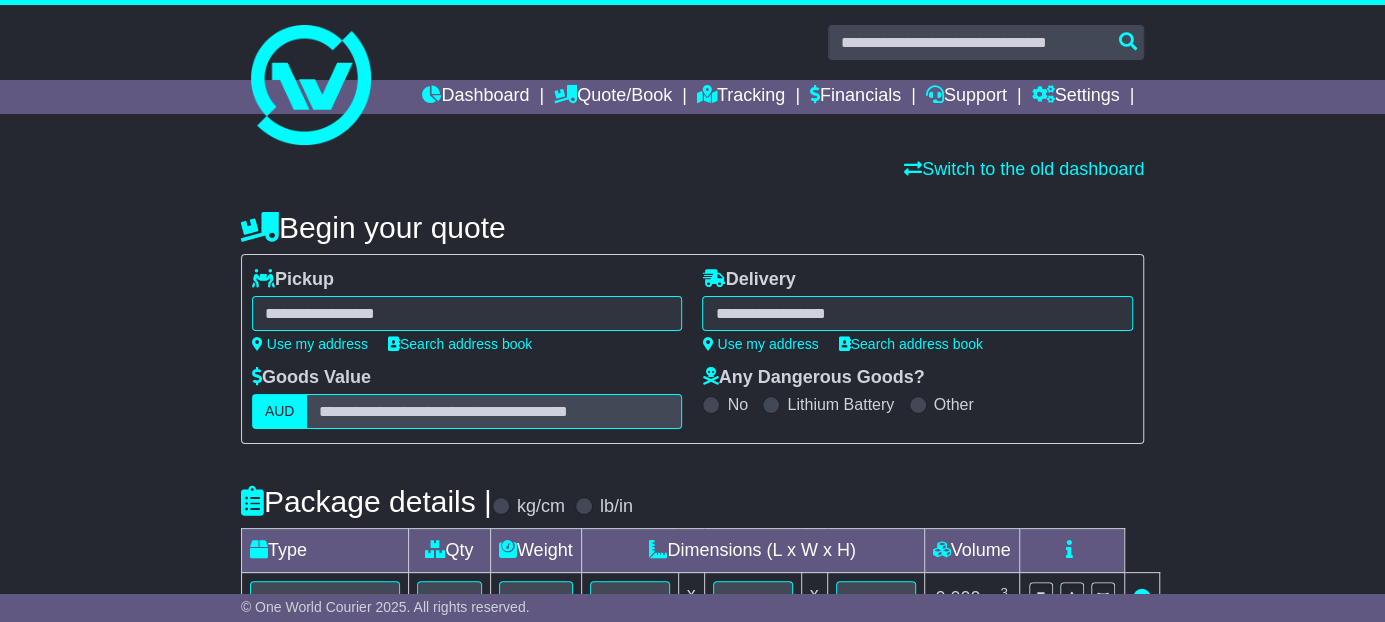 click at bounding box center [467, 313] 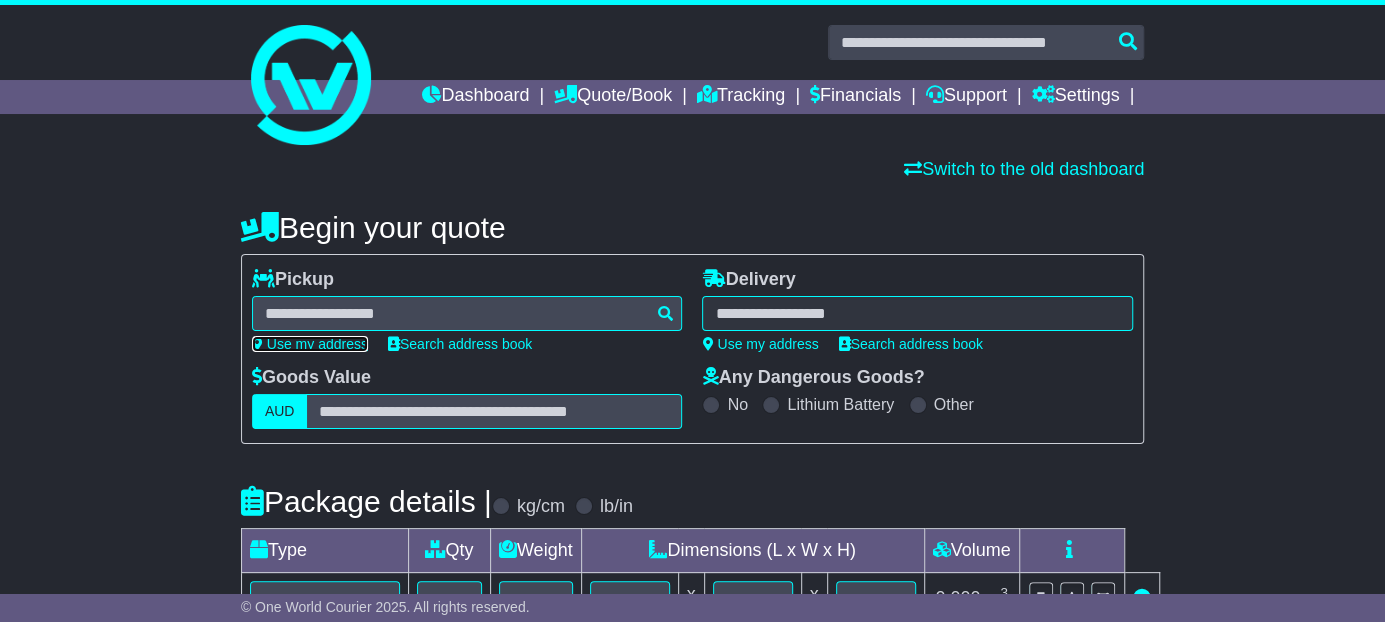 click on "Use my address" at bounding box center [310, 344] 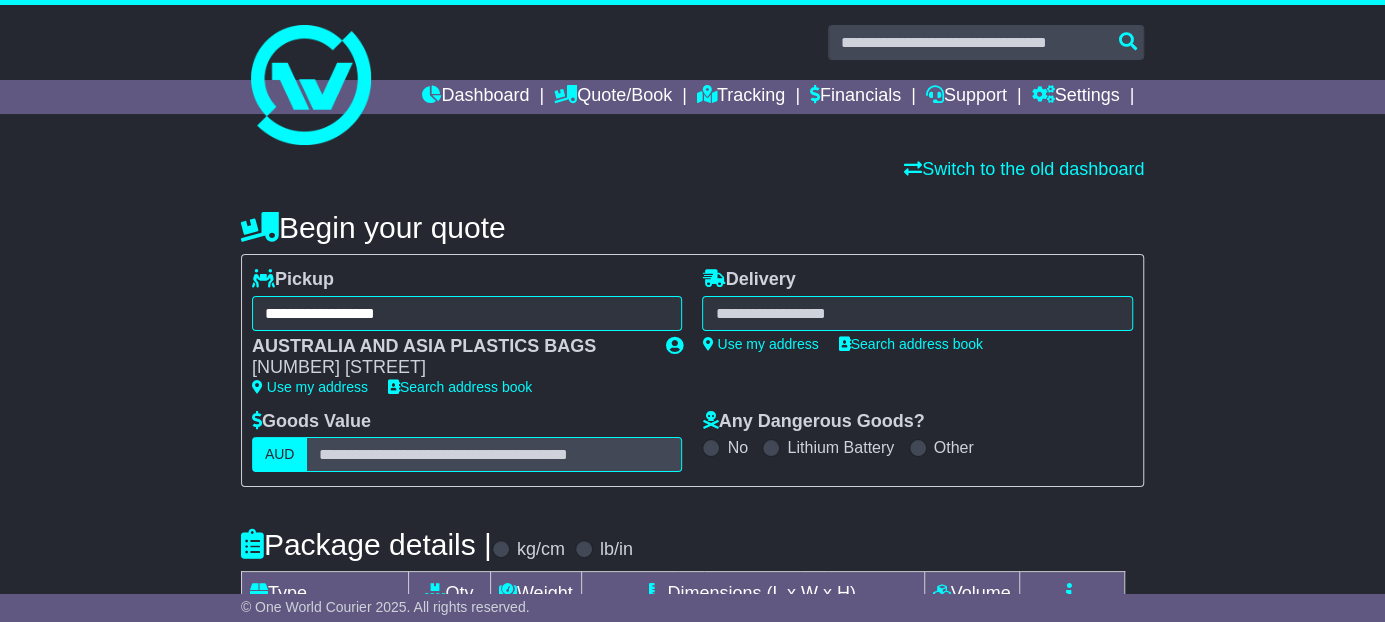 click on "**********" at bounding box center [467, 313] 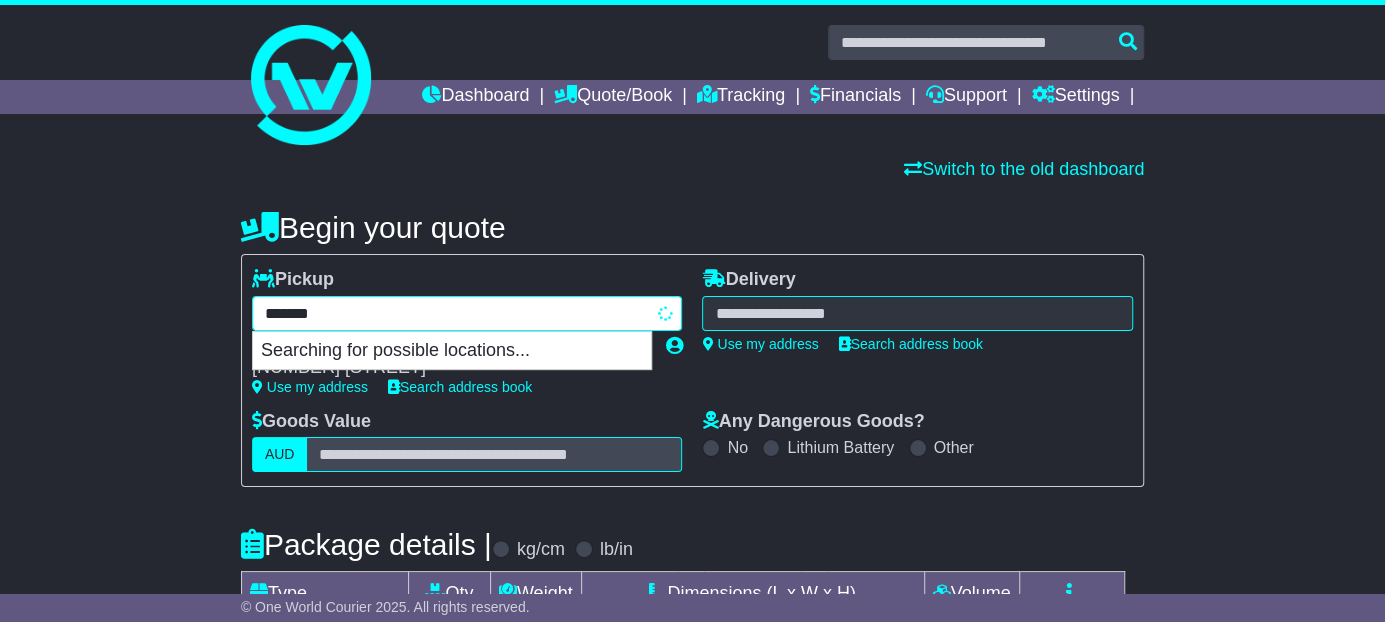 type on "********" 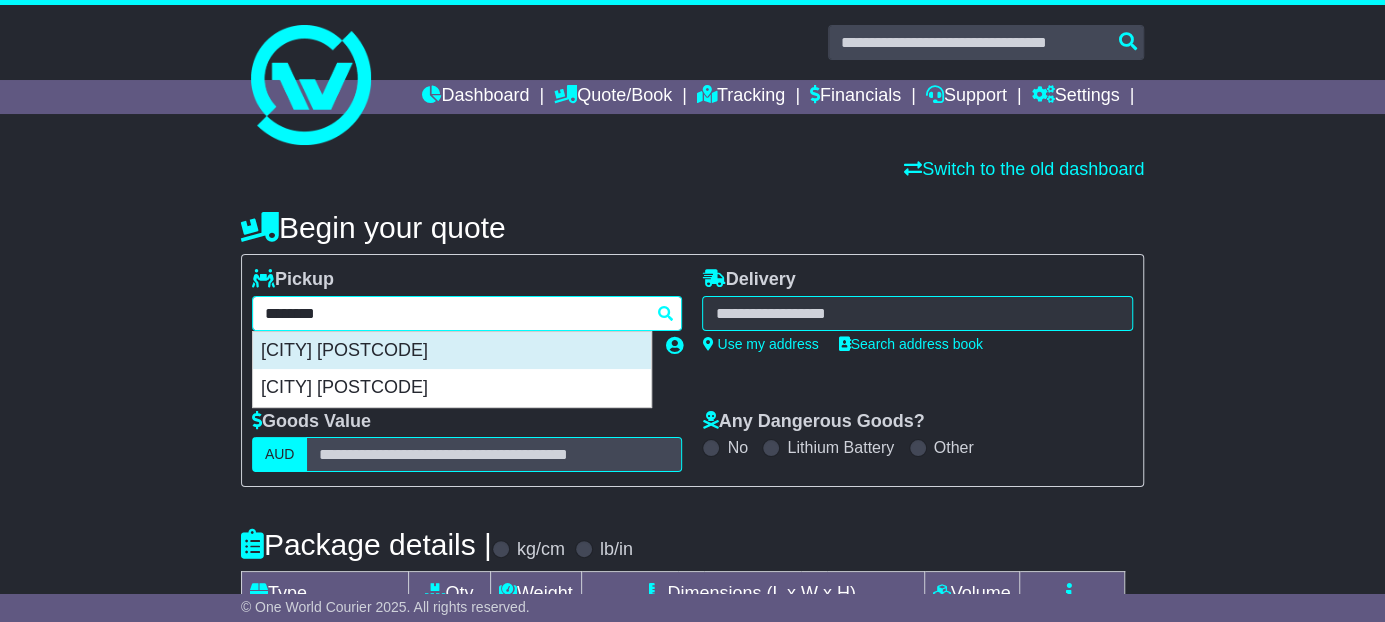 click on "[CITY] [POSTCODE]" at bounding box center (452, 351) 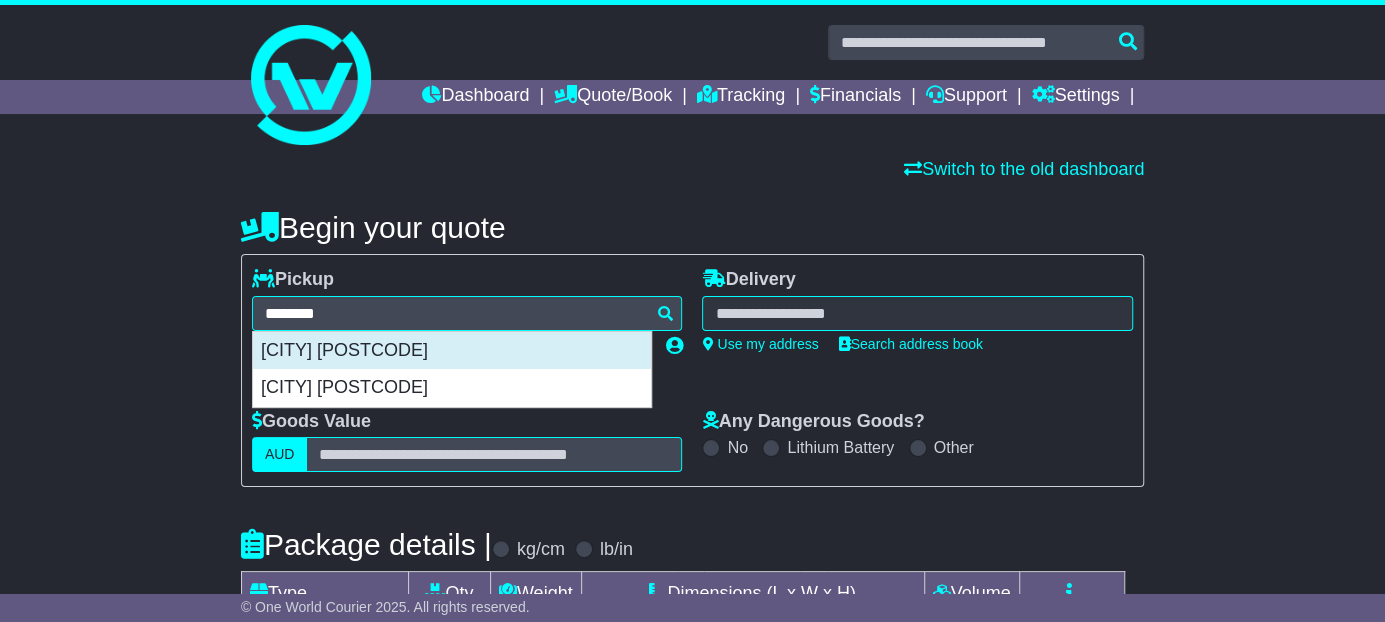 type on "**********" 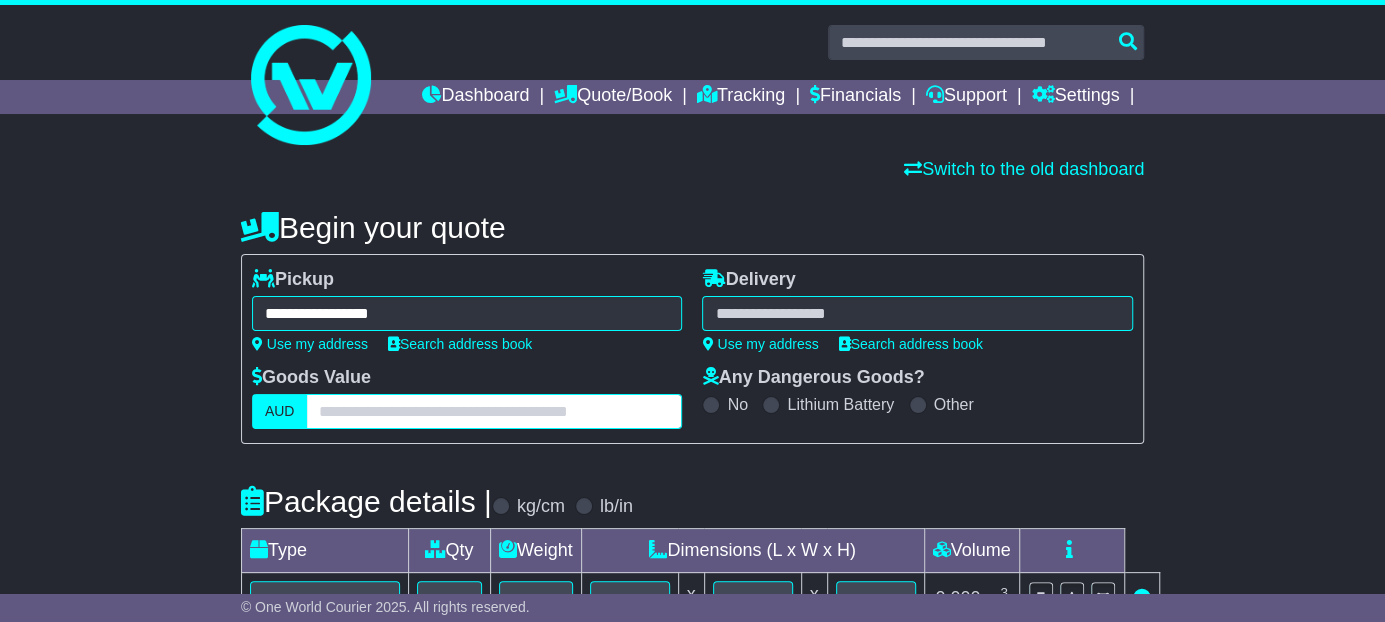 click at bounding box center (494, 411) 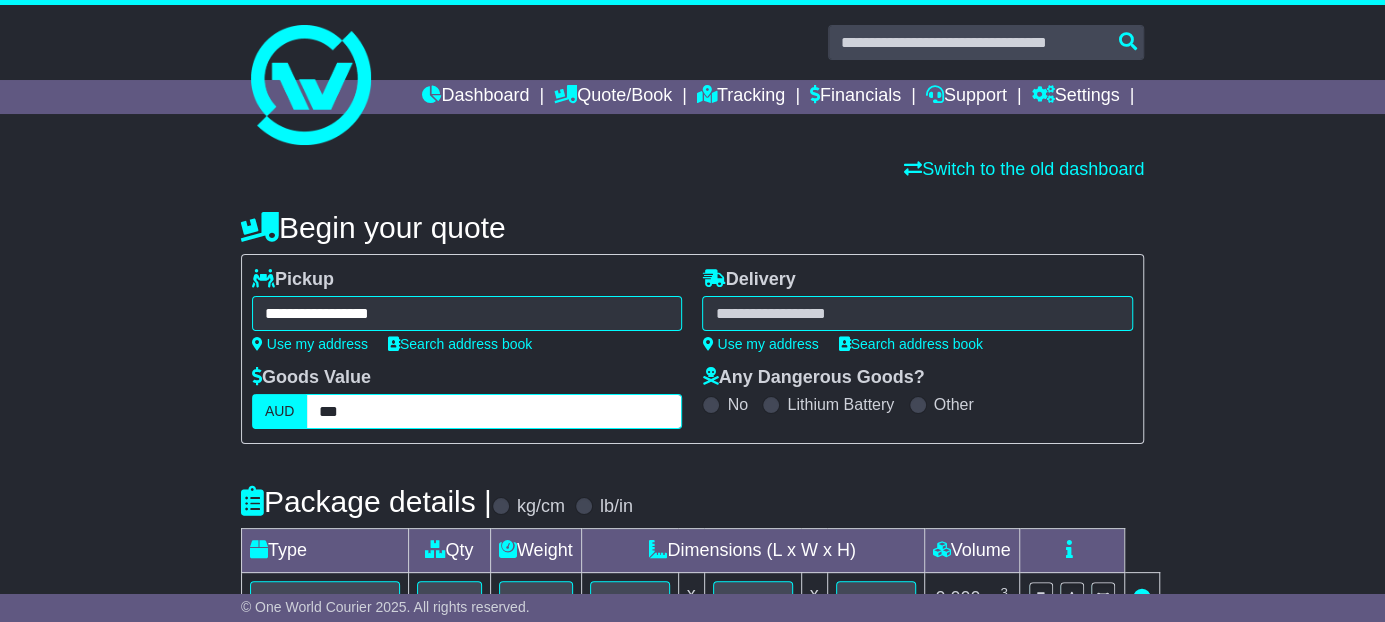 type on "***" 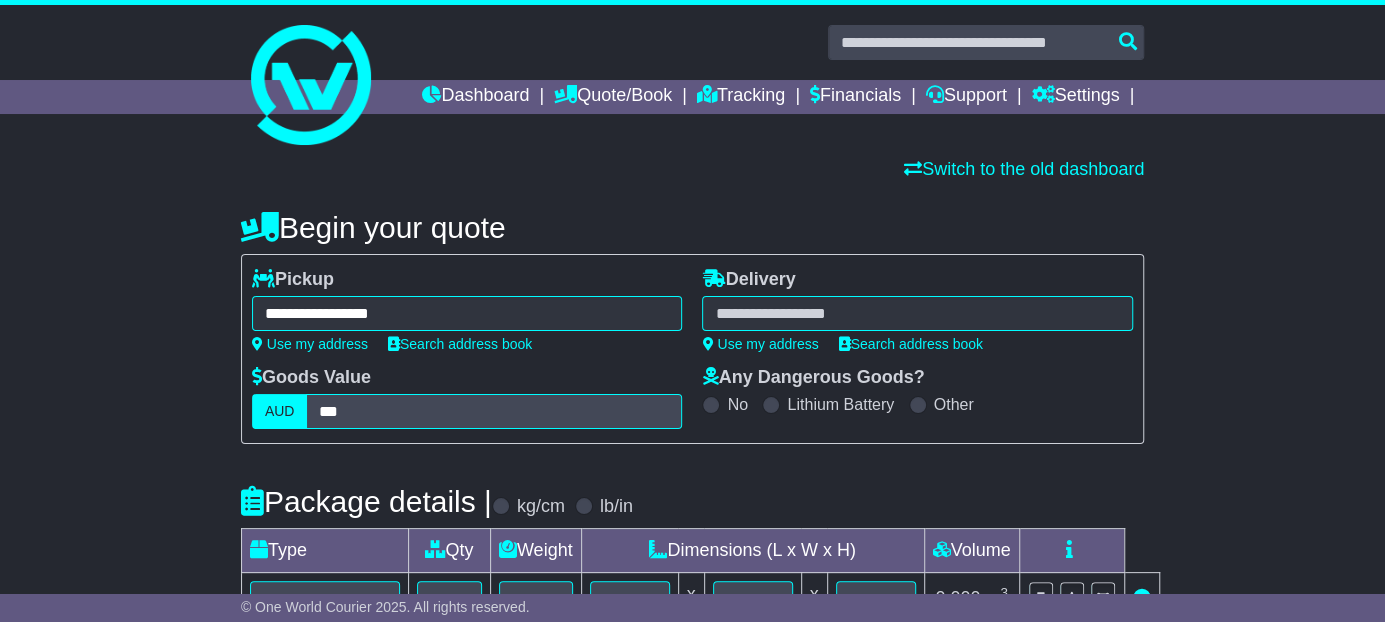 click at bounding box center [917, 313] 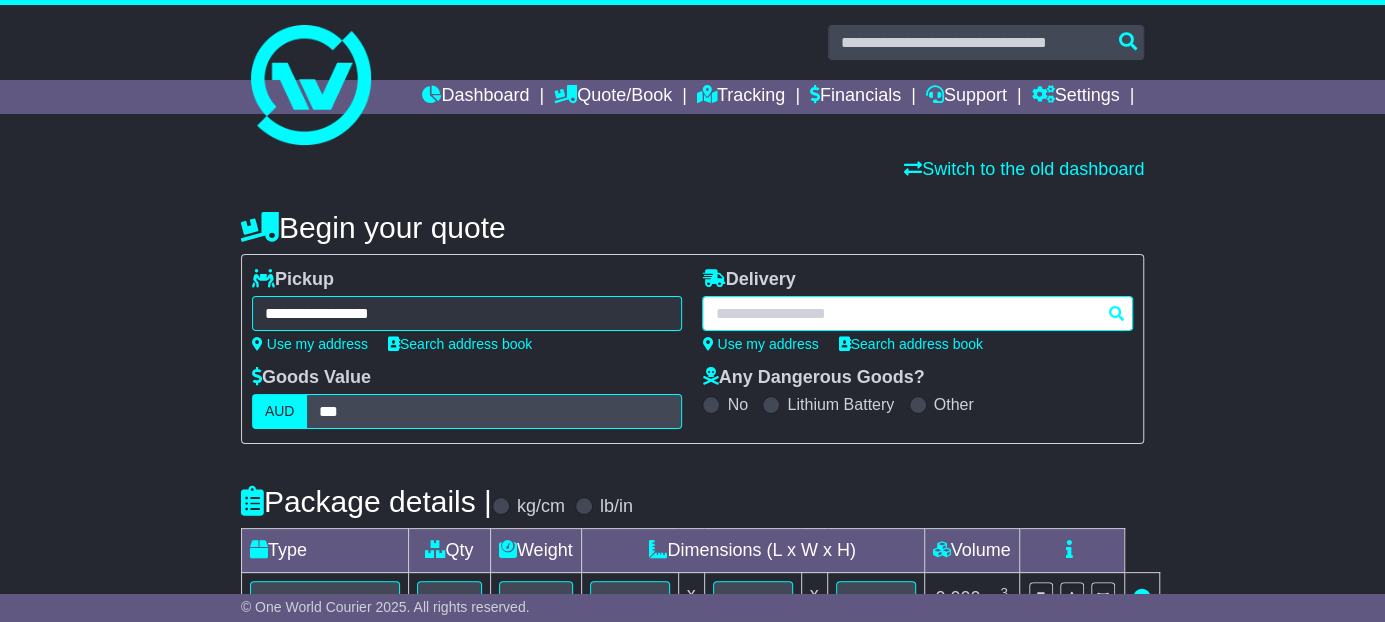 paste on "**********" 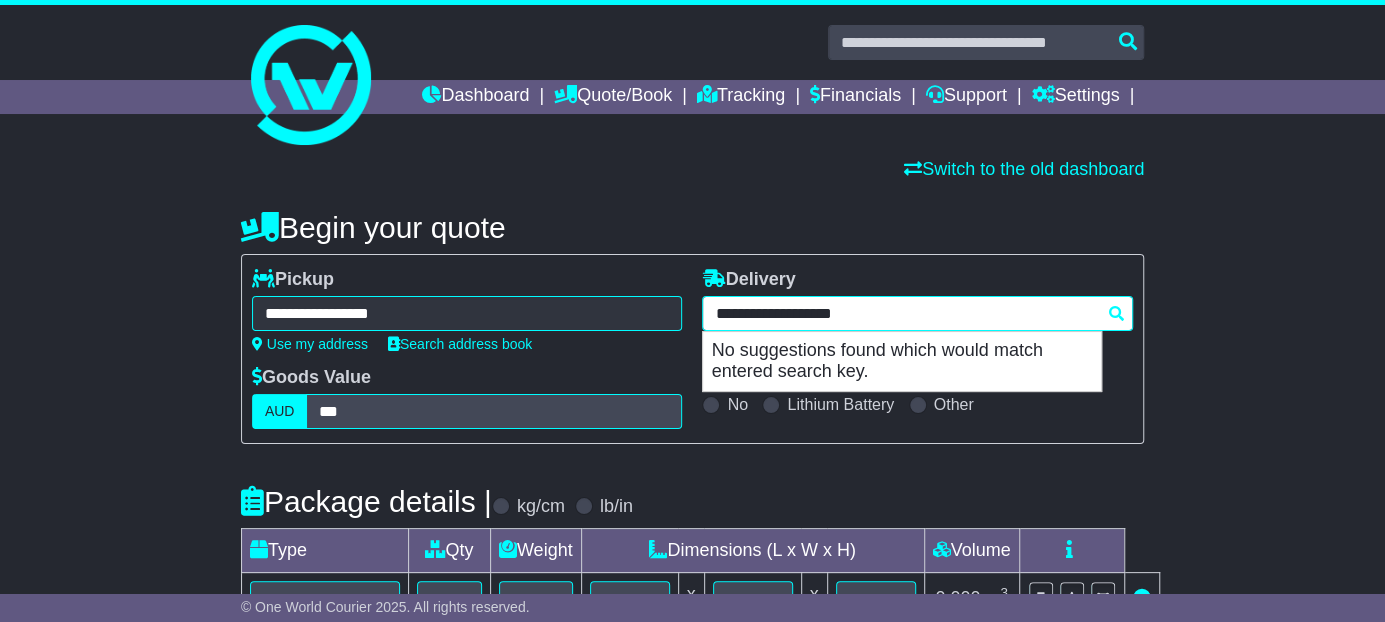 click on "**********" at bounding box center (917, 313) 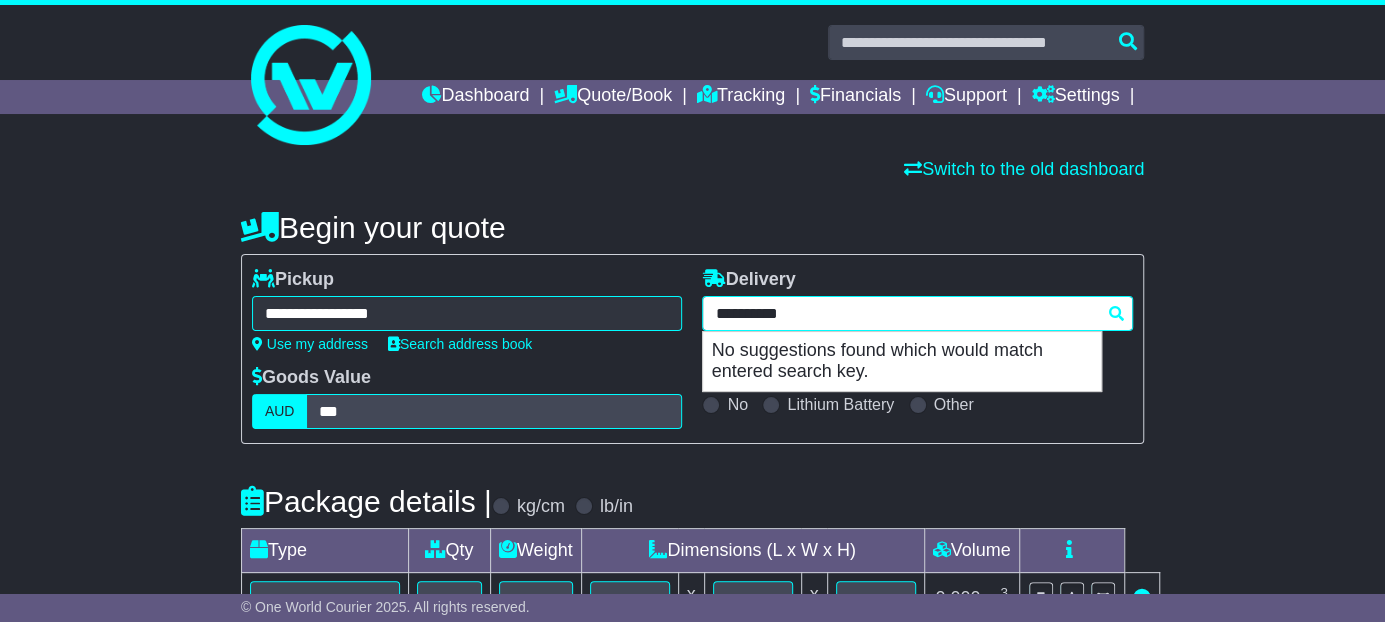 drag, startPoint x: 807, startPoint y: 310, endPoint x: 528, endPoint y: 303, distance: 279.0878 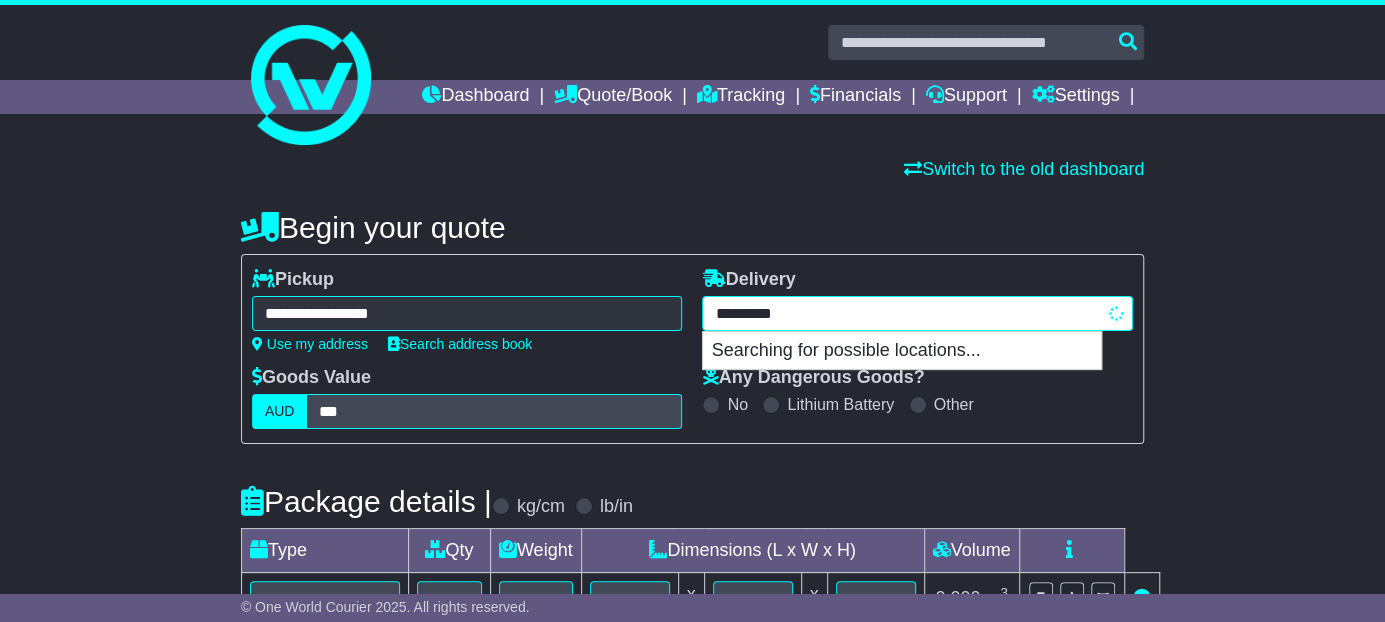 type on "********" 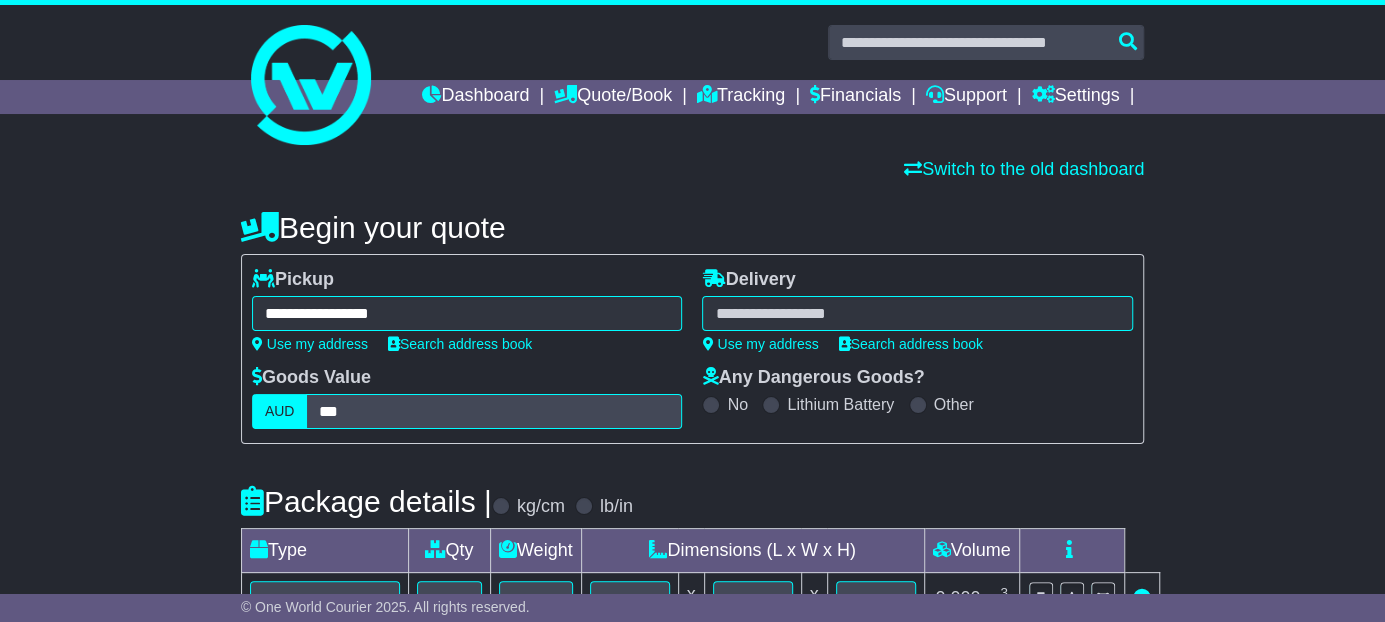 click on "******** No suggestions found which would match entered search key." at bounding box center [917, 313] 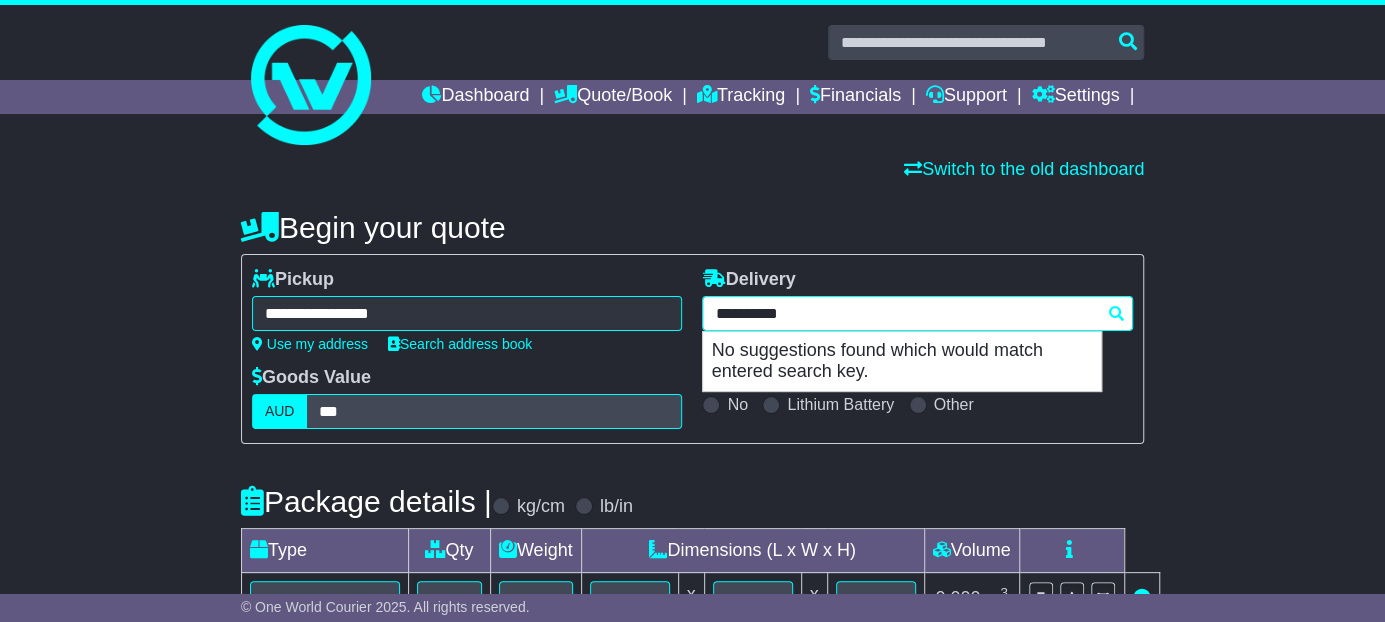 drag, startPoint x: 907, startPoint y: 315, endPoint x: 495, endPoint y: 278, distance: 413.65808 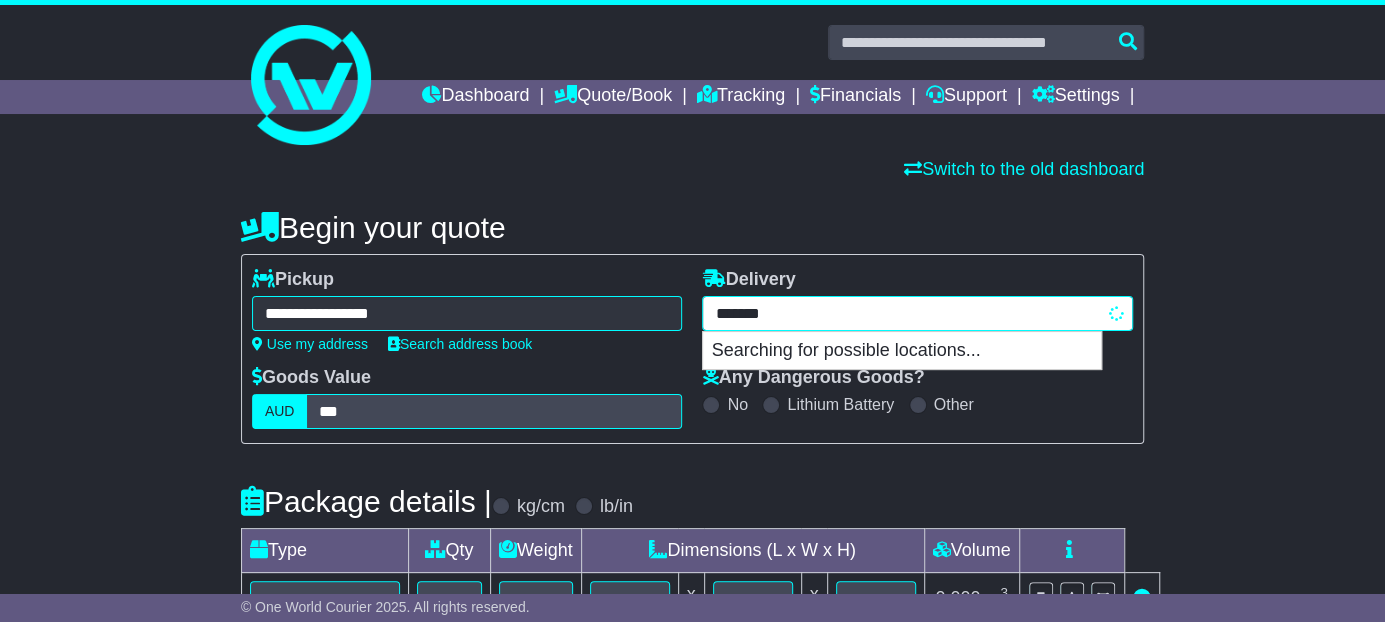 type on "********" 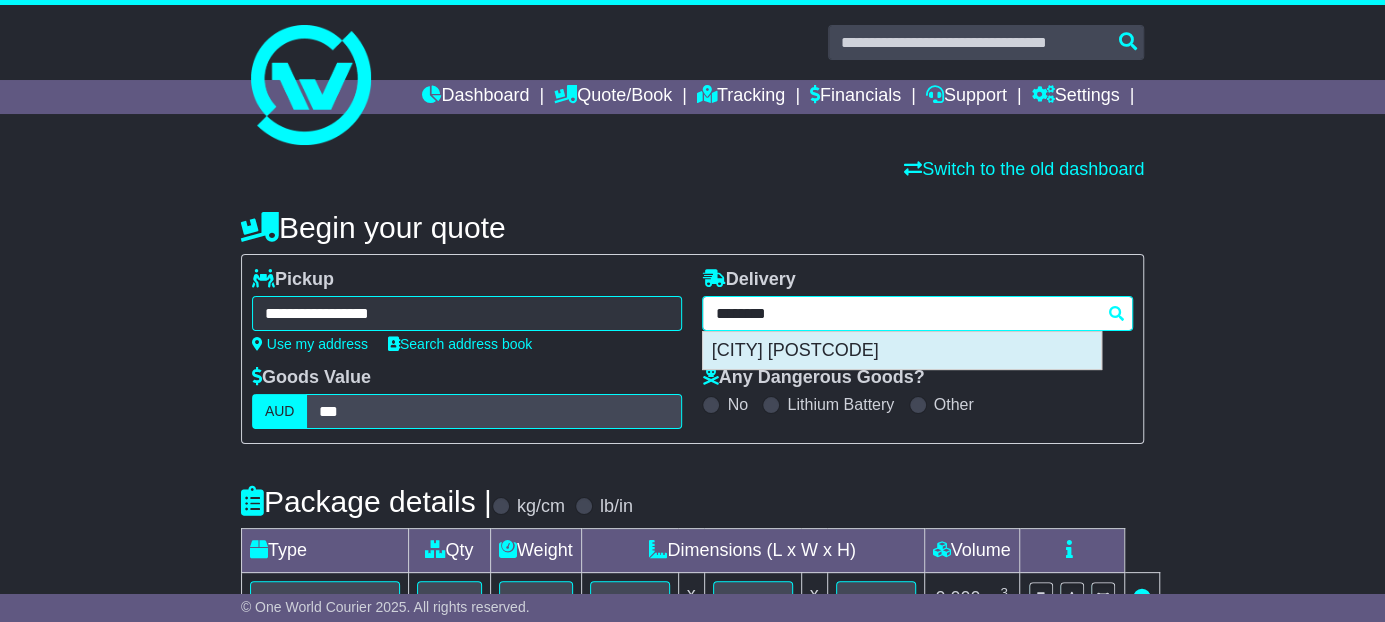 click on "[CITY] [POSTCODE]" at bounding box center [902, 351] 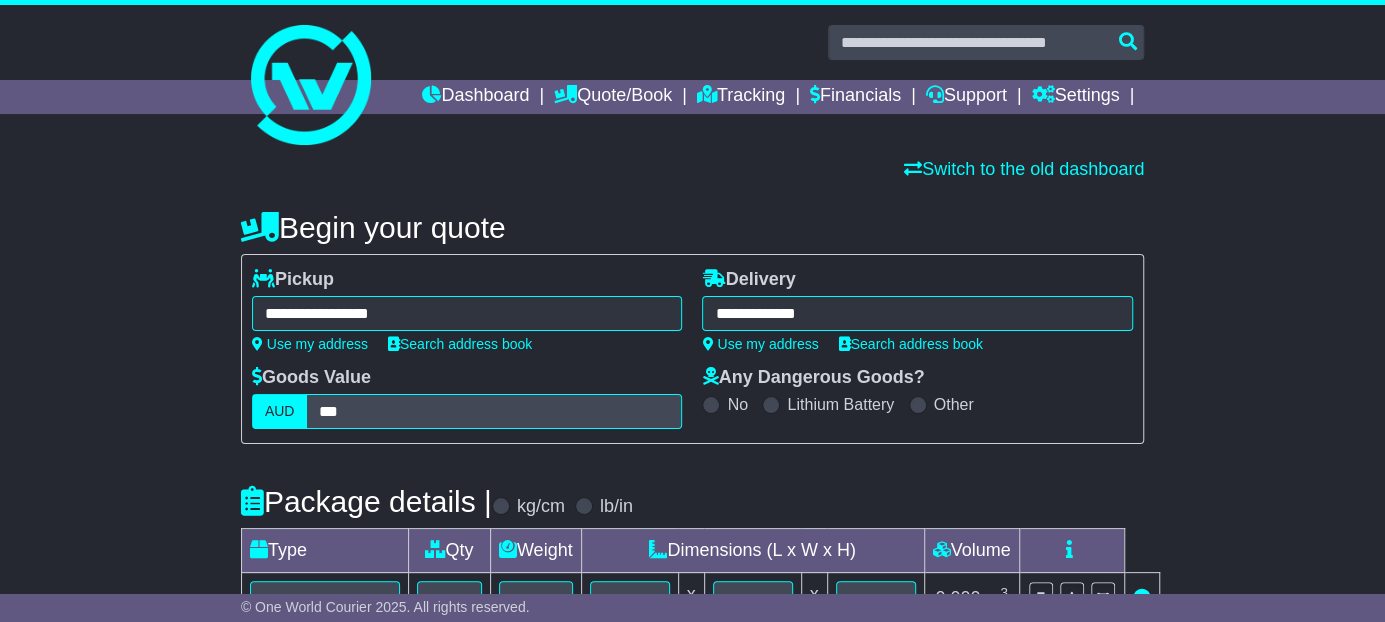 type on "**********" 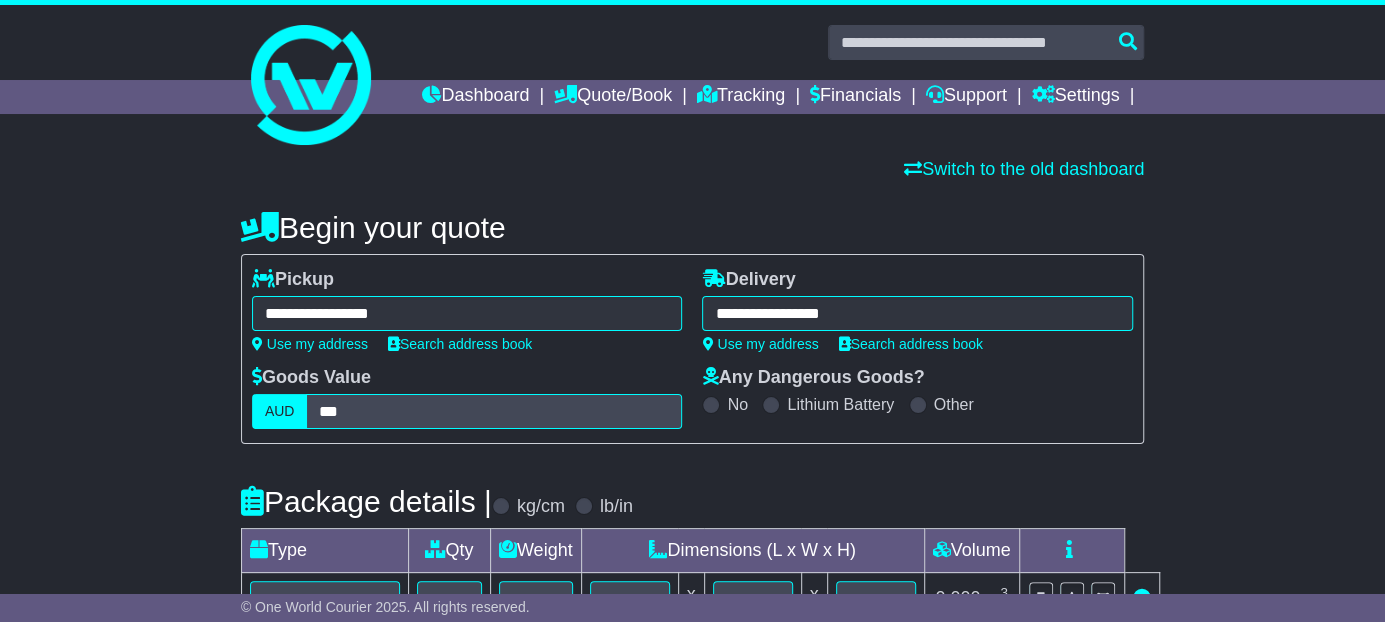 scroll, scrollTop: 250, scrollLeft: 0, axis: vertical 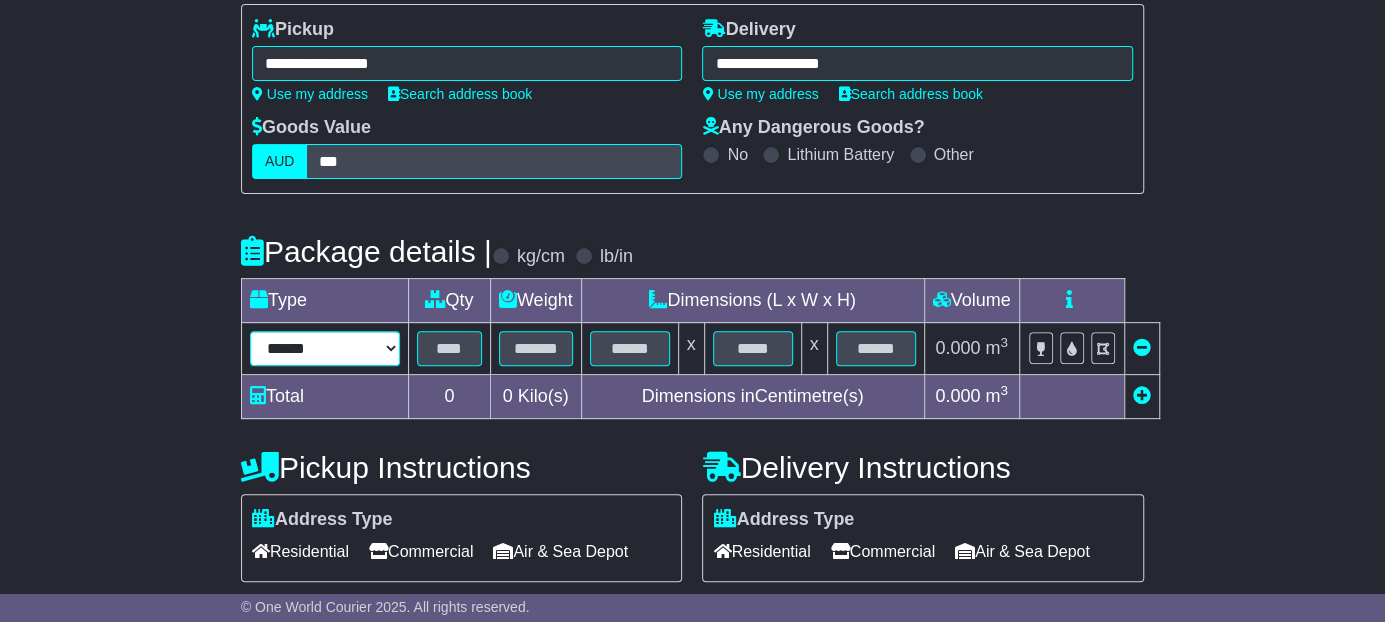 click on "****** ****** *** ******** **** ****** ***" at bounding box center [325, 348] 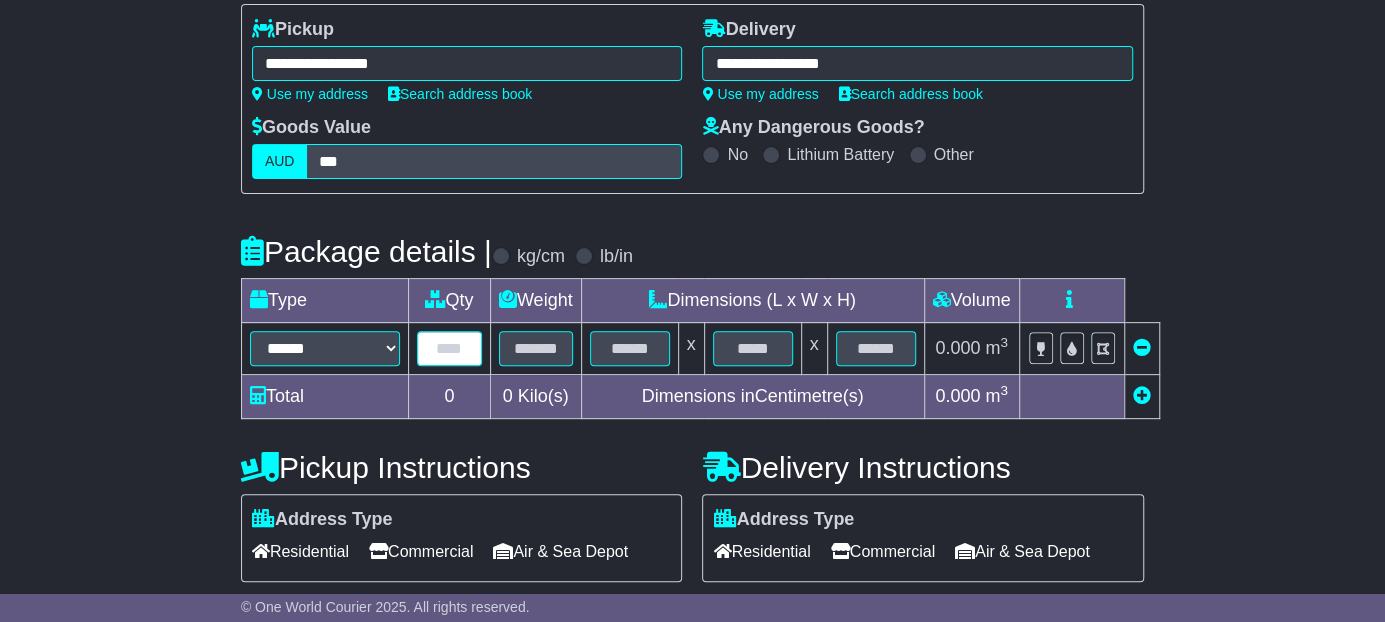 click at bounding box center (449, 348) 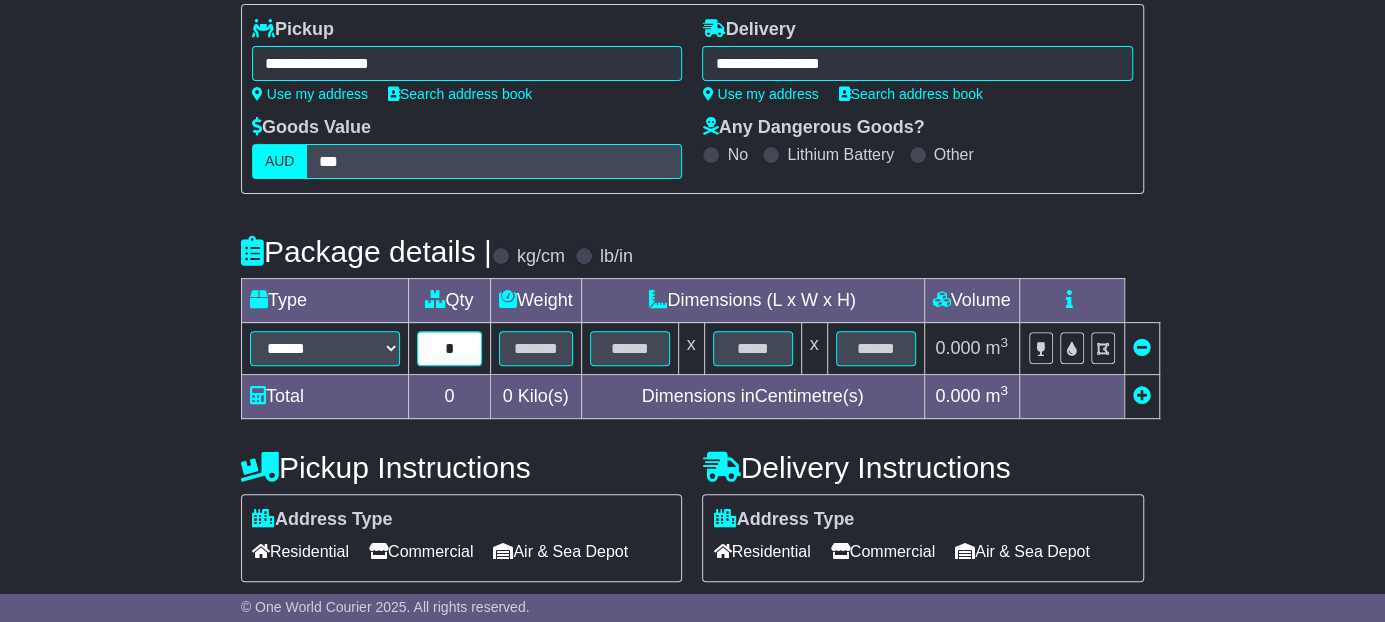 type on "*" 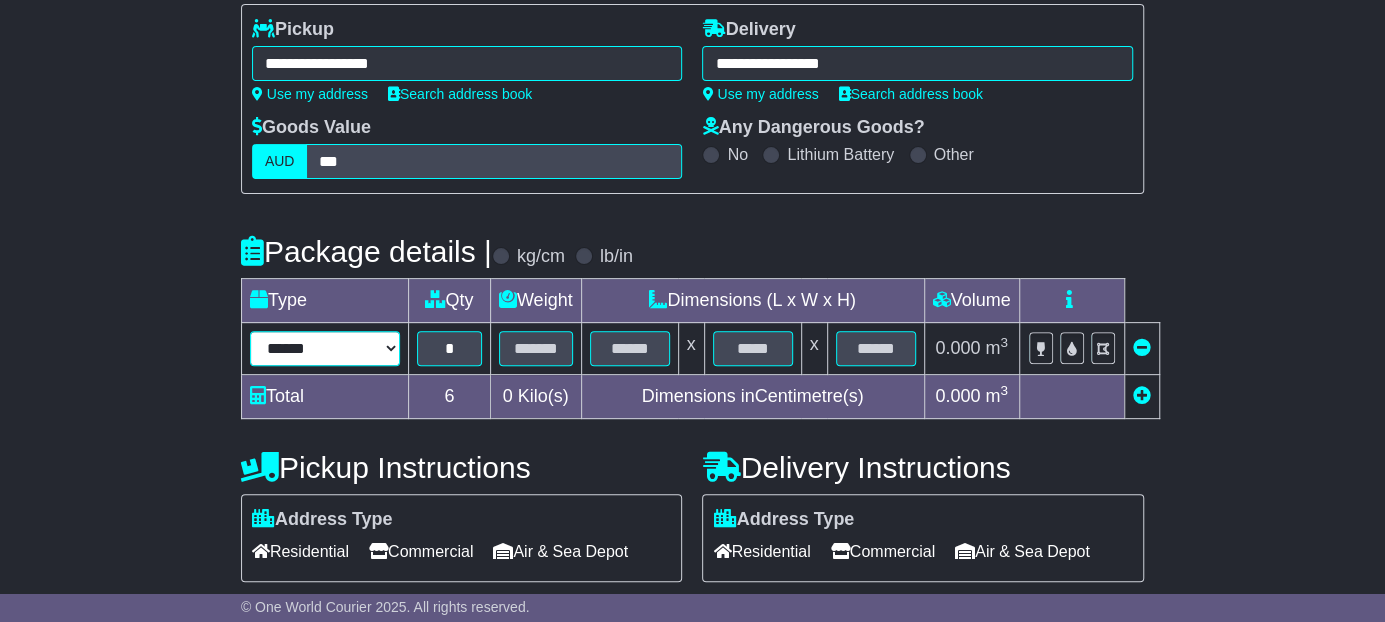 click on "****** ****** *** ******** **** ****** ***" at bounding box center [325, 348] 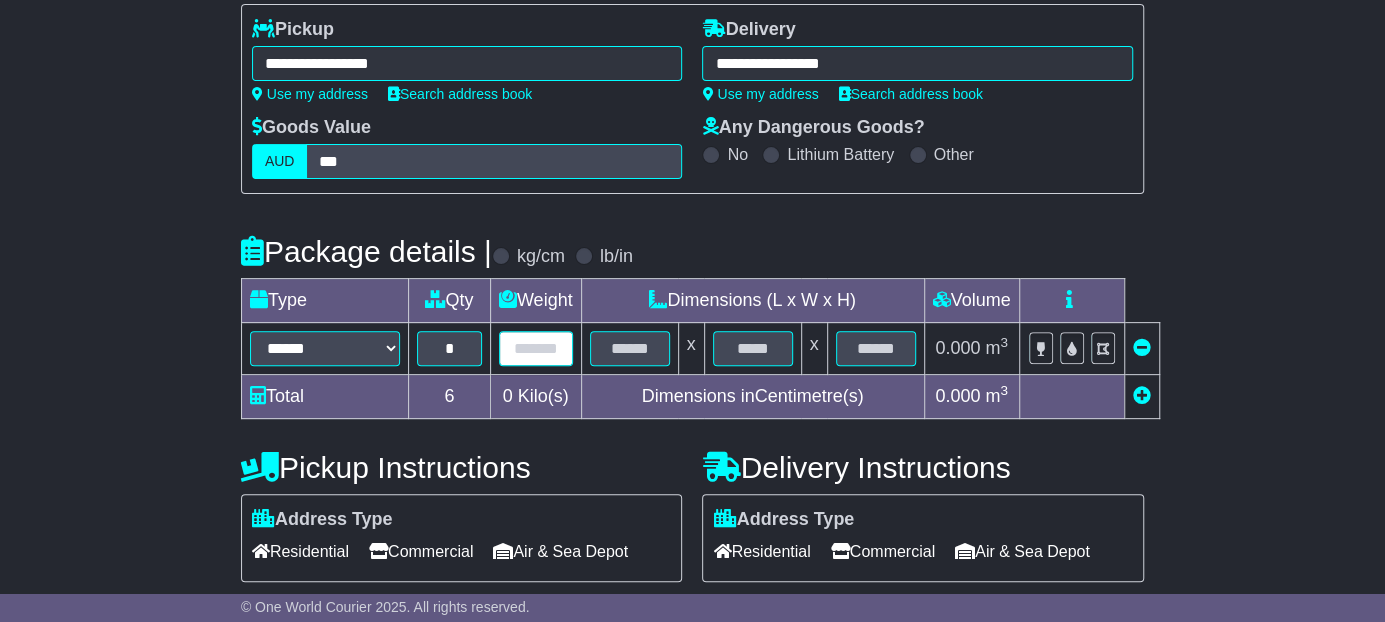 click at bounding box center [536, 348] 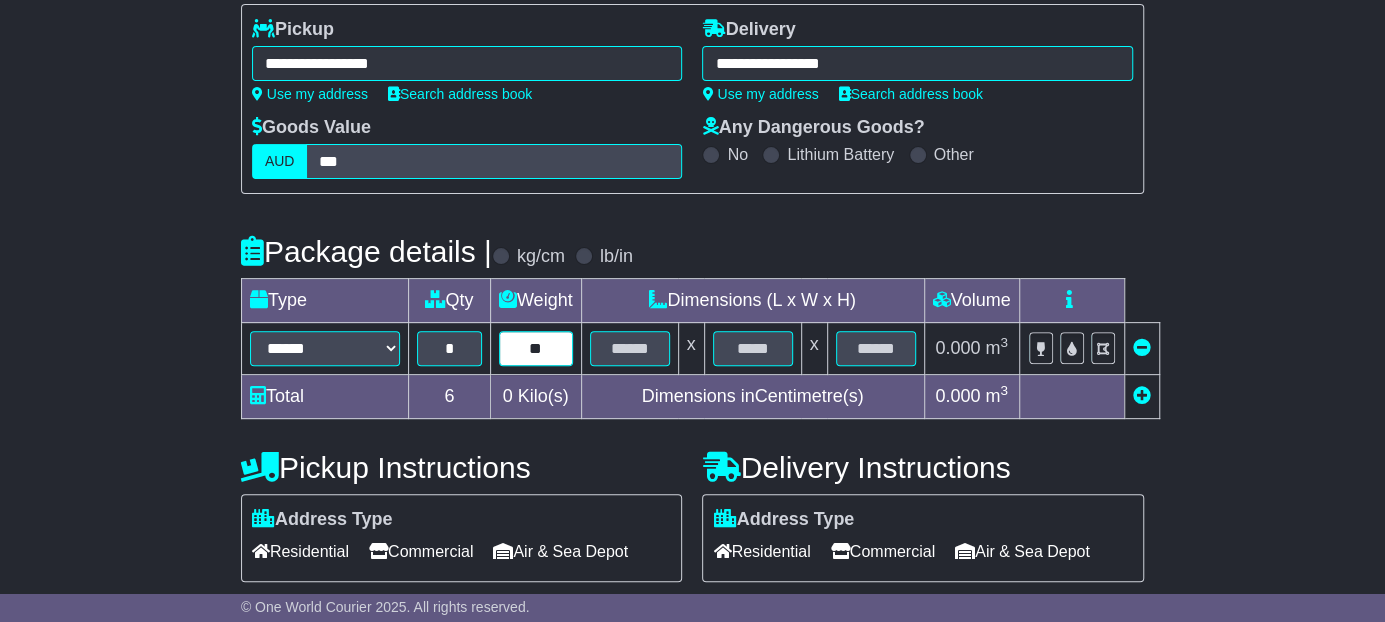 type on "**" 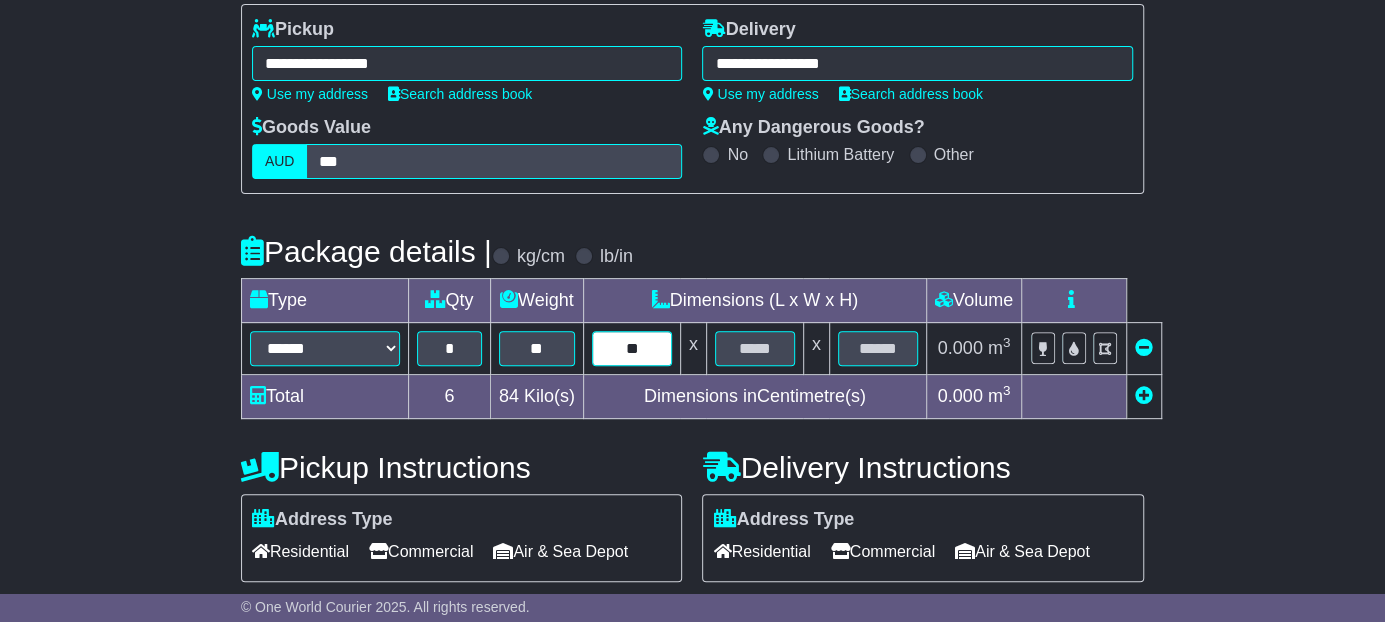 type on "**" 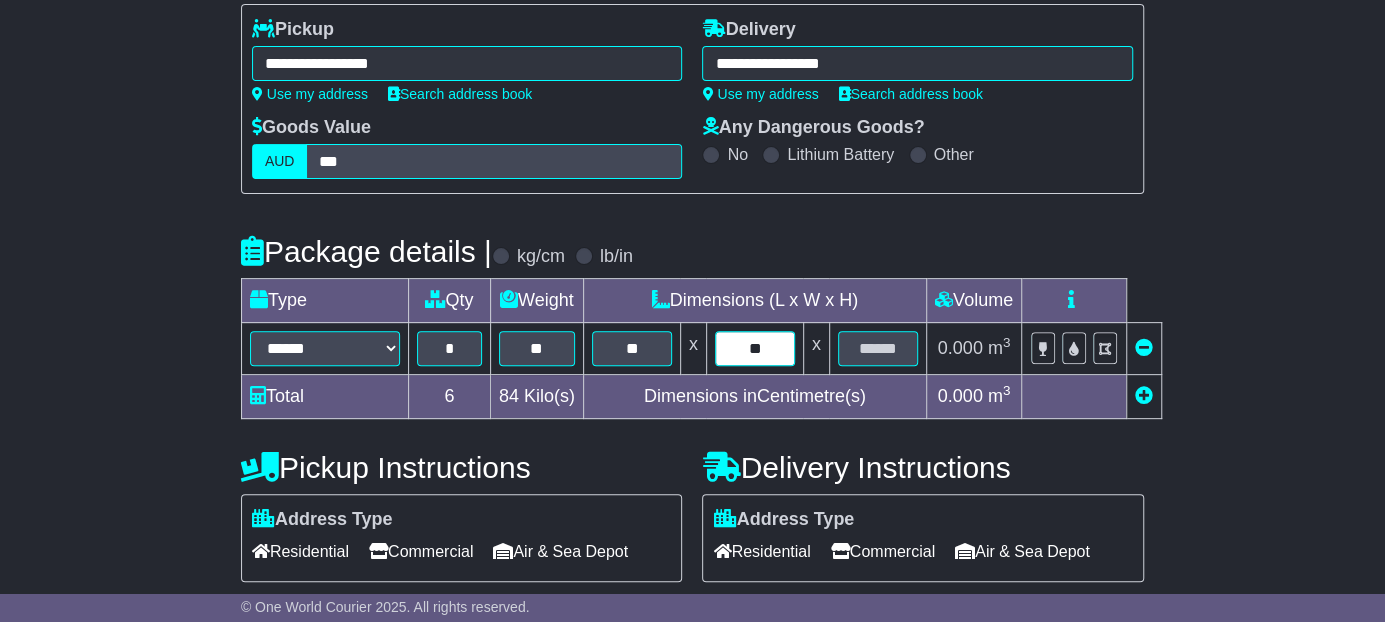 type on "**" 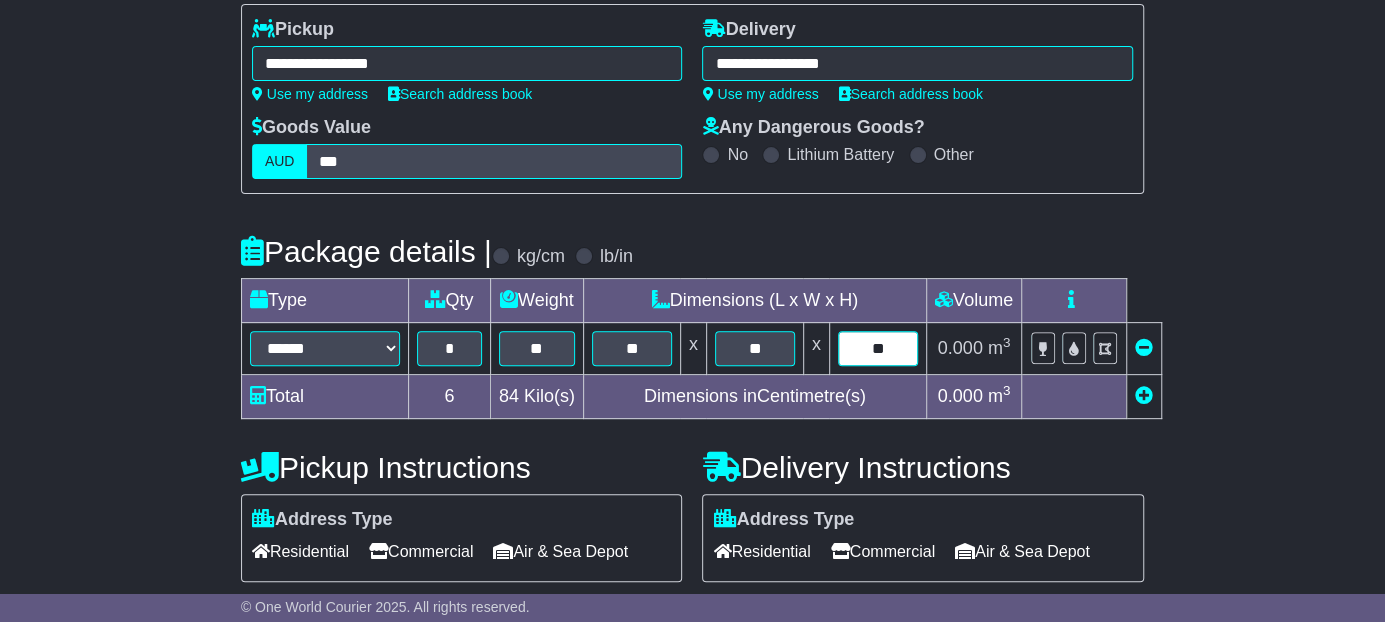 type on "**" 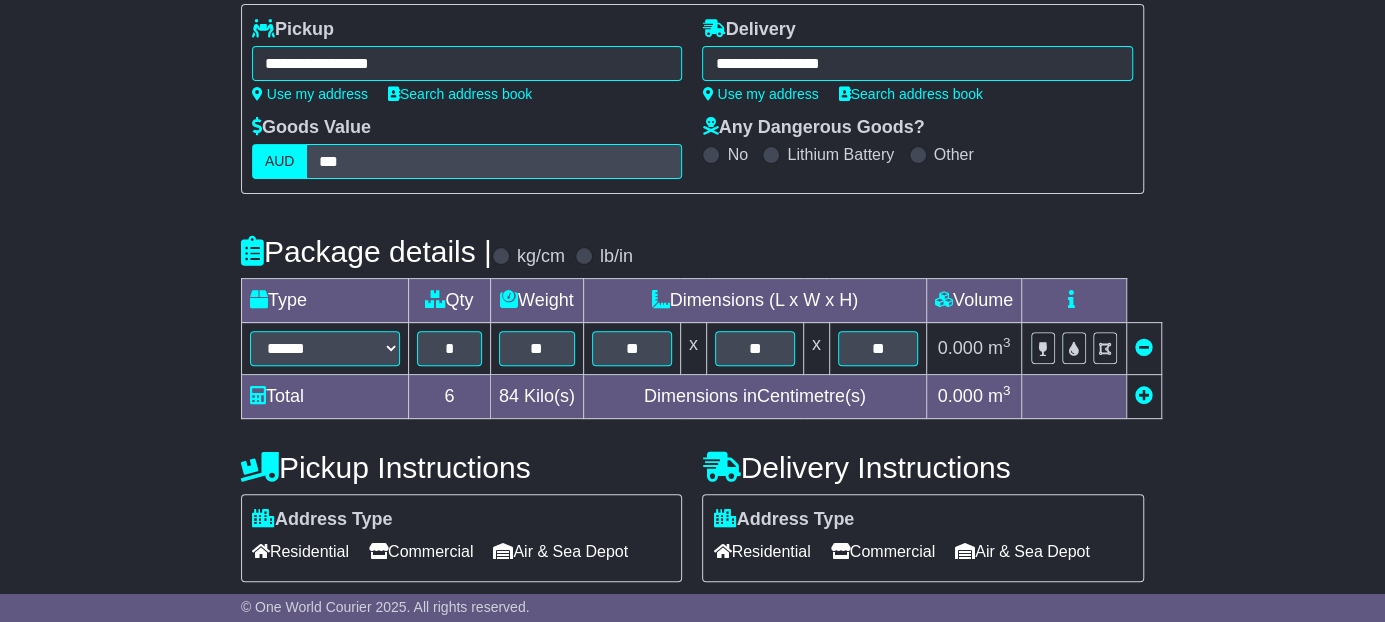 scroll, scrollTop: 649, scrollLeft: 0, axis: vertical 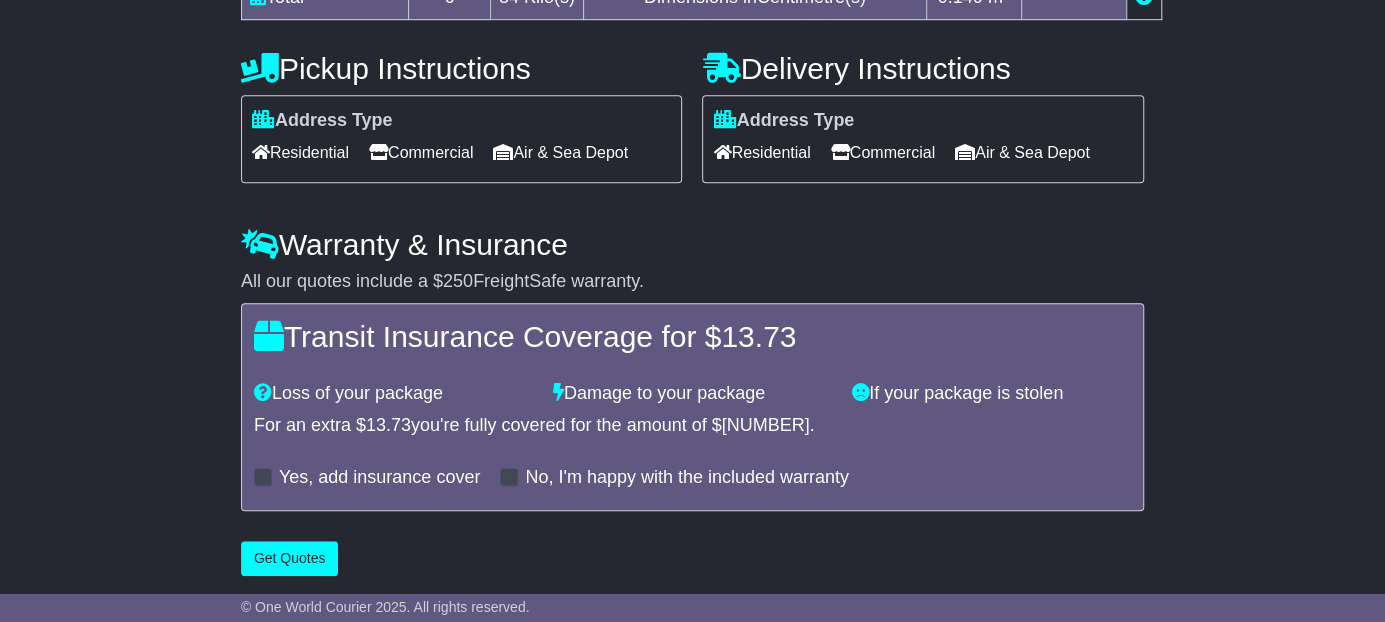 click on "Commercial" at bounding box center [883, 152] 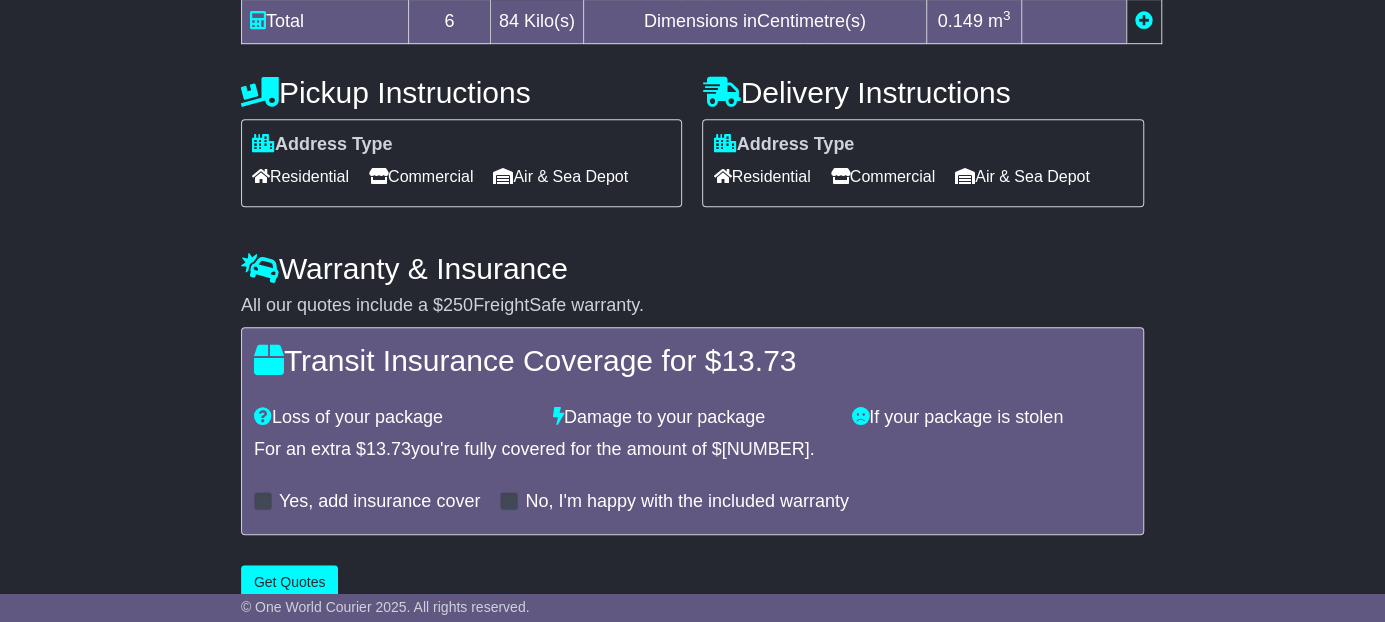 scroll, scrollTop: 650, scrollLeft: 0, axis: vertical 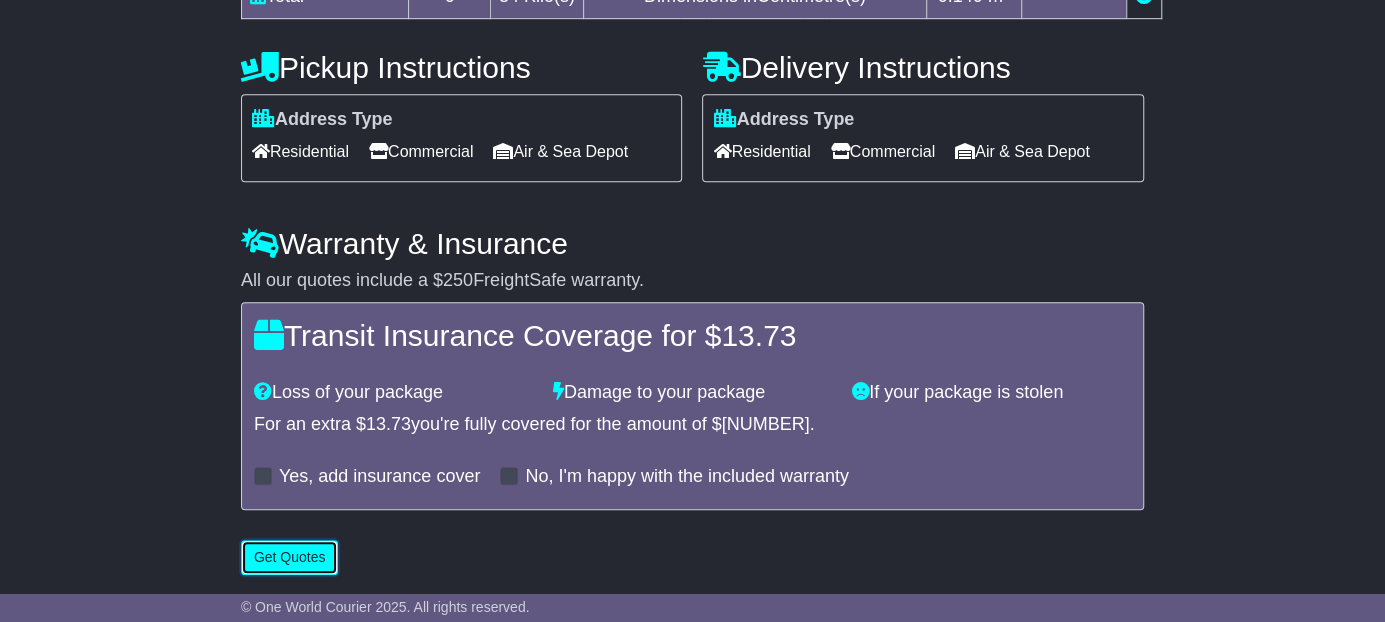 click on "Get Quotes" at bounding box center (290, 557) 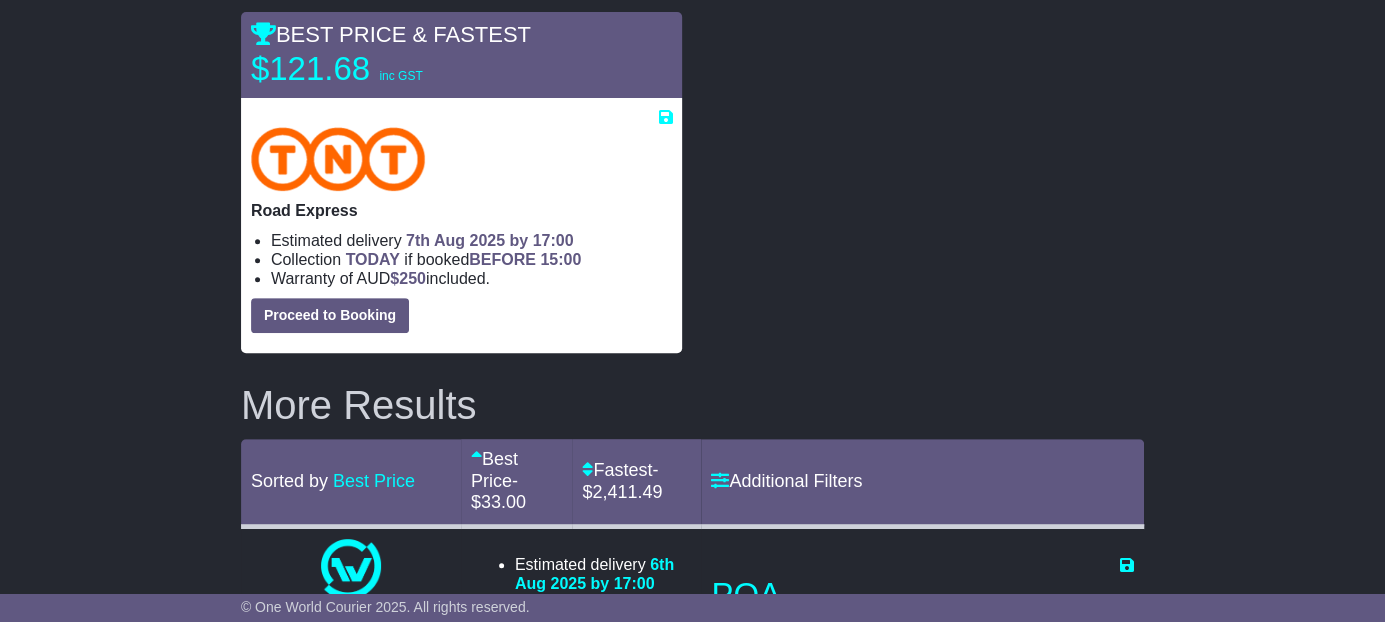 scroll, scrollTop: 208, scrollLeft: 0, axis: vertical 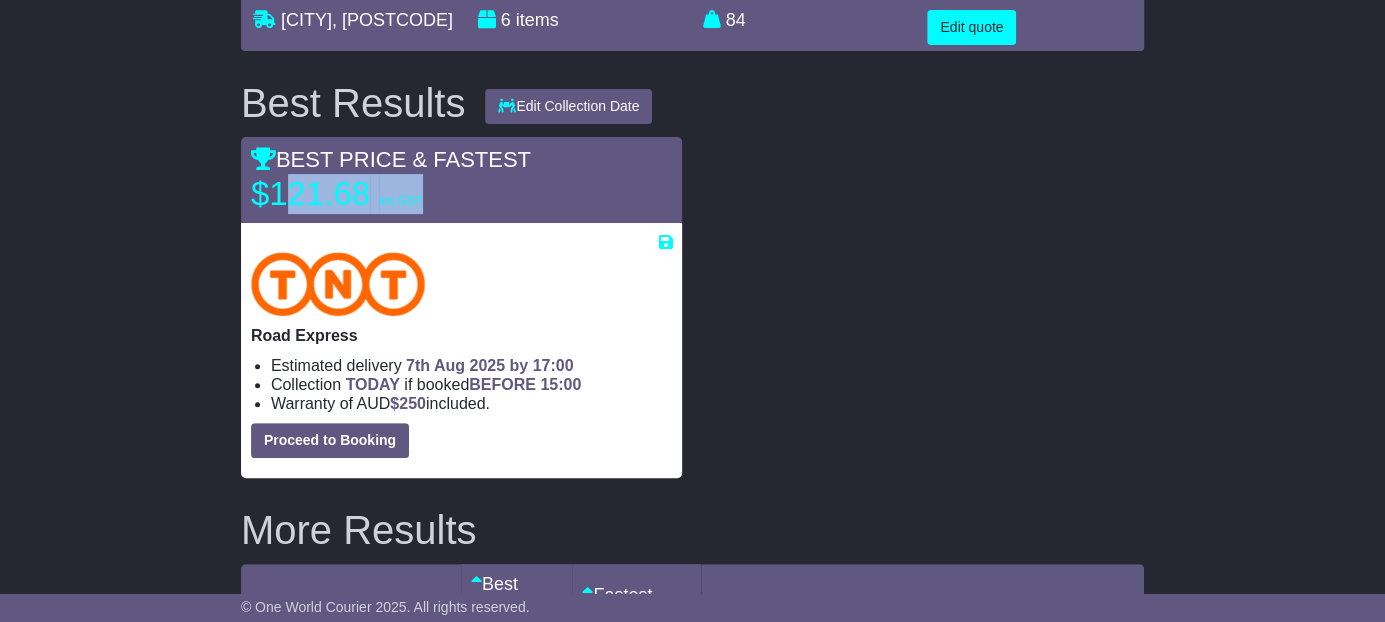 drag, startPoint x: 282, startPoint y: 168, endPoint x: 479, endPoint y: 165, distance: 197.02284 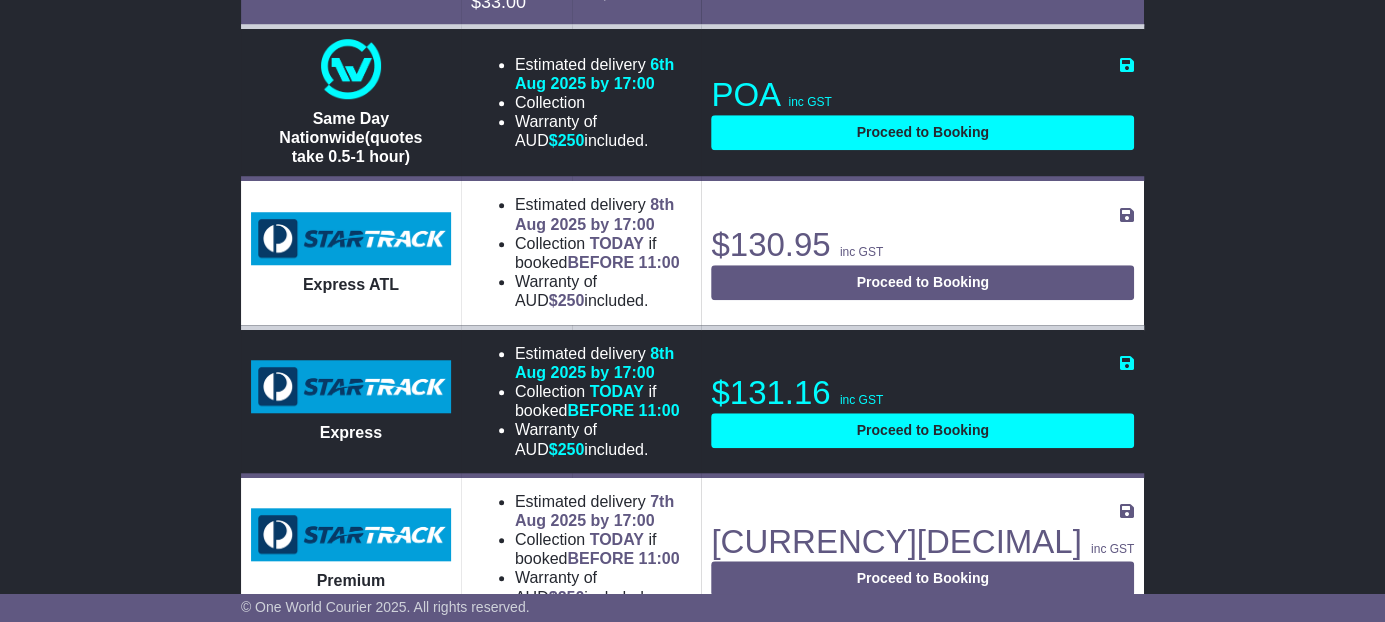 scroll, scrollTop: 0, scrollLeft: 0, axis: both 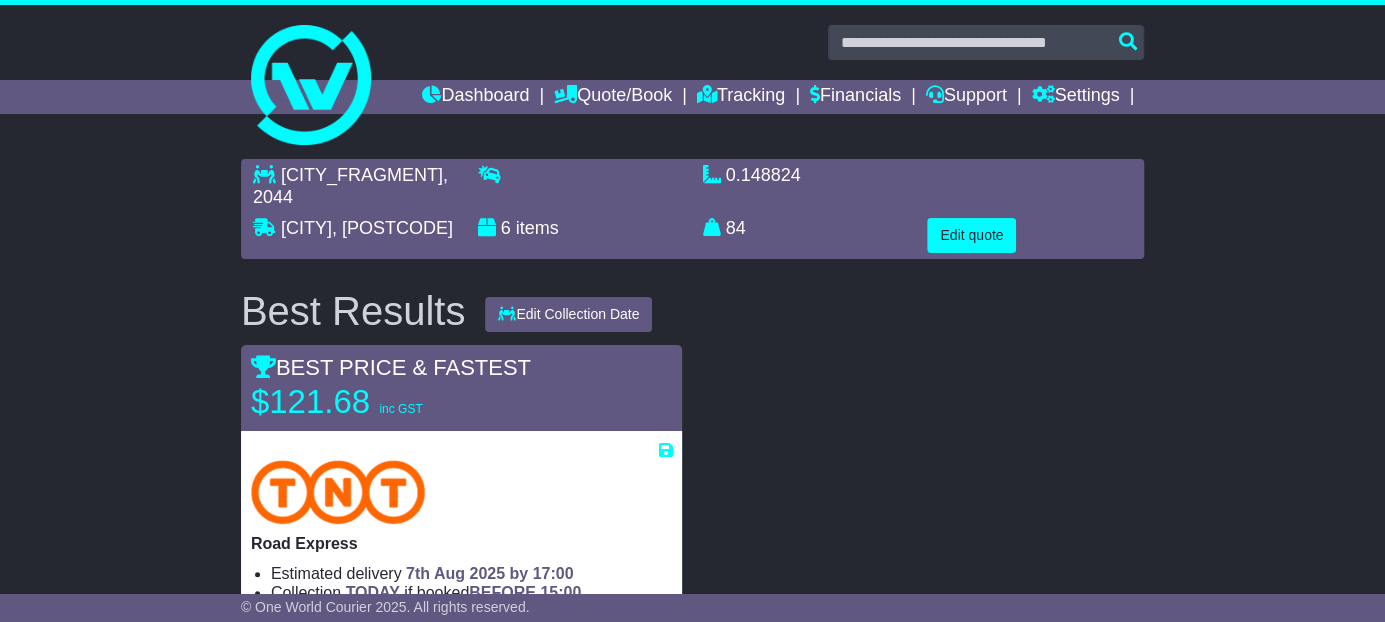 click at bounding box center [923, 515] 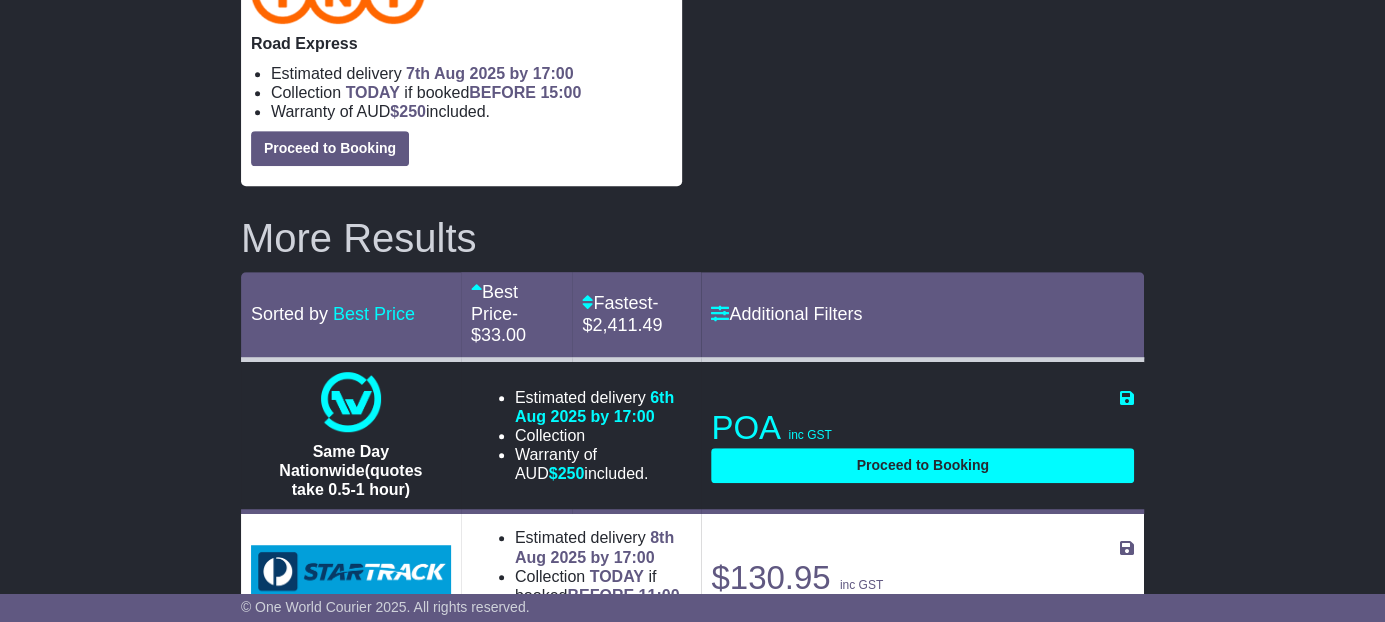 scroll, scrollTop: 0, scrollLeft: 0, axis: both 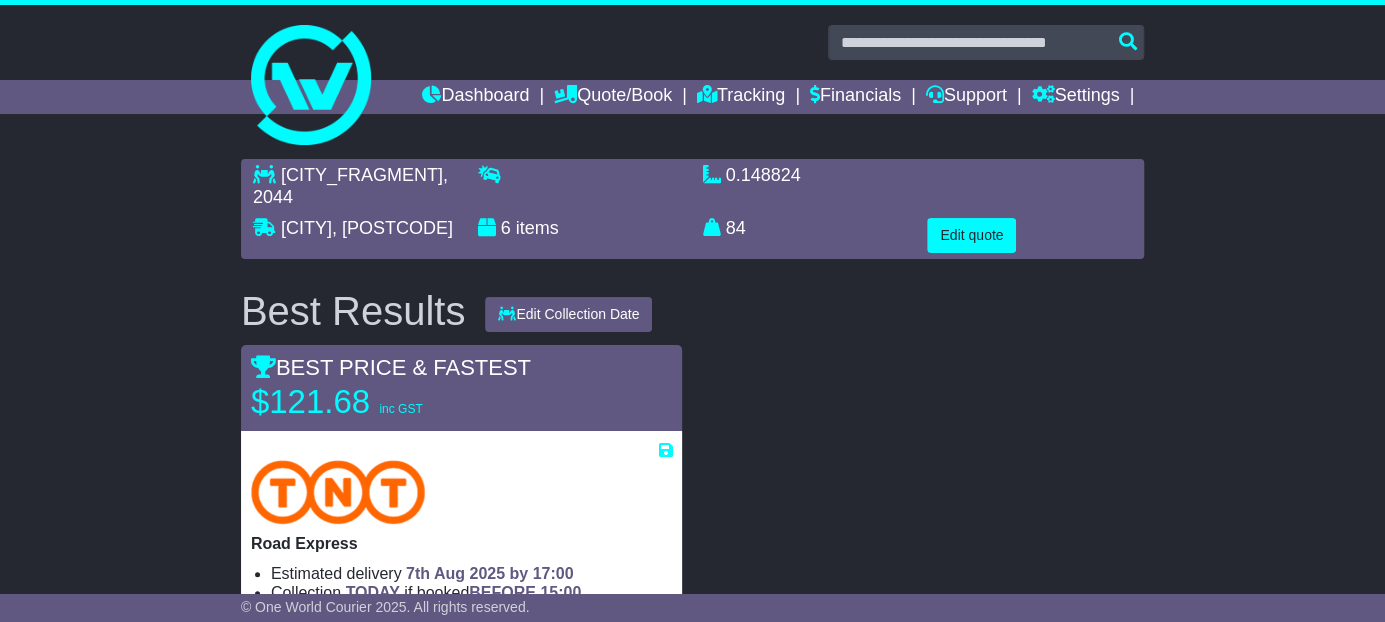 click on "Edit Collection Date
[DATE]
[DATE]
[DATE]
[DATE]
[DATE]" at bounding box center [568, 311] 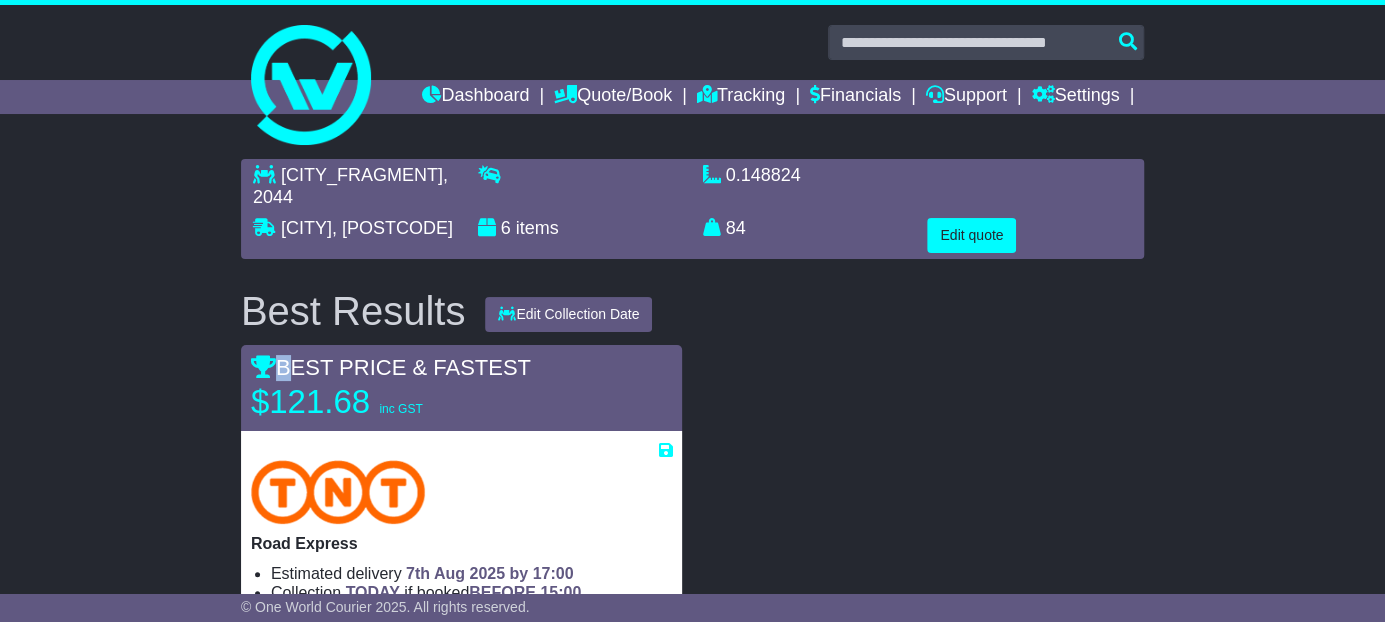 click on "Edit Collection Date
[DATE]
[DATE]
[DATE]
[DATE]
[DATE]" at bounding box center [568, 311] 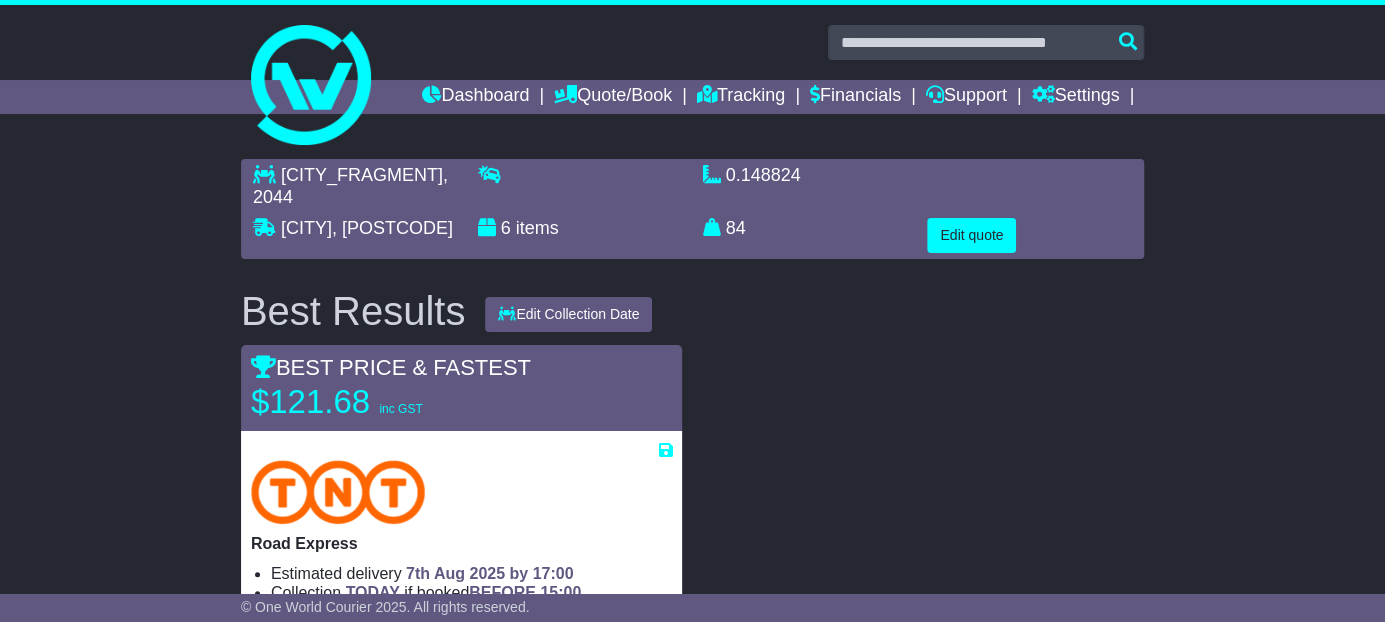 drag, startPoint x: 786, startPoint y: 333, endPoint x: 769, endPoint y: 335, distance: 17.117243 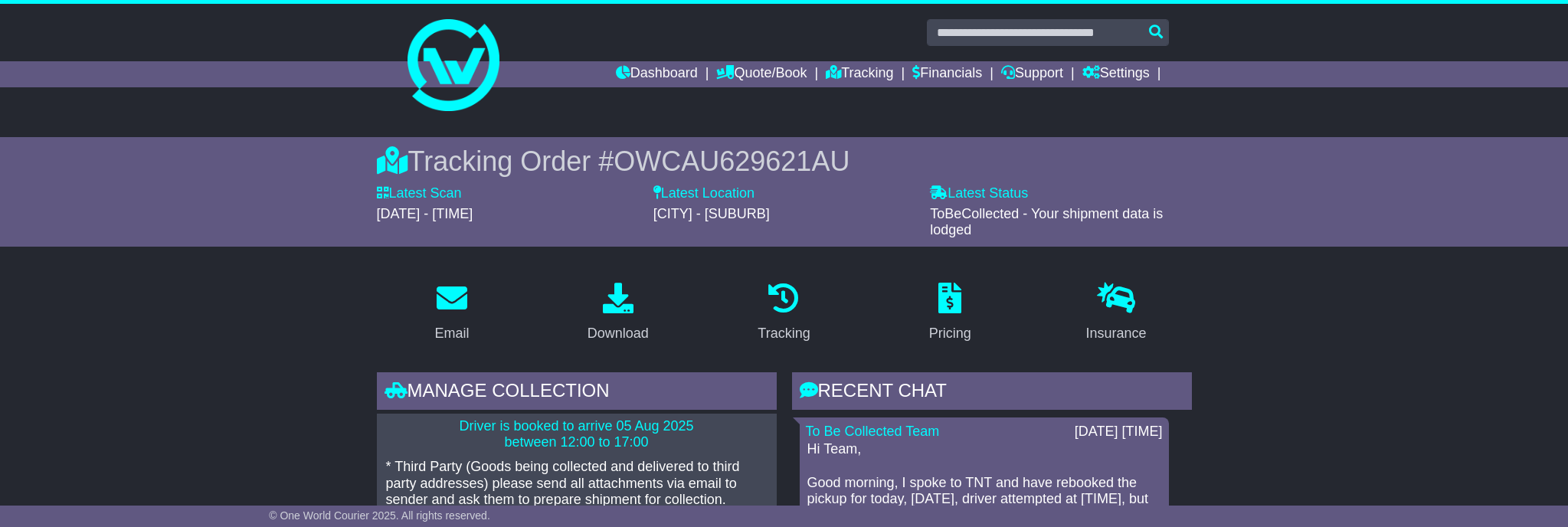 scroll, scrollTop: 0, scrollLeft: 0, axis: both 